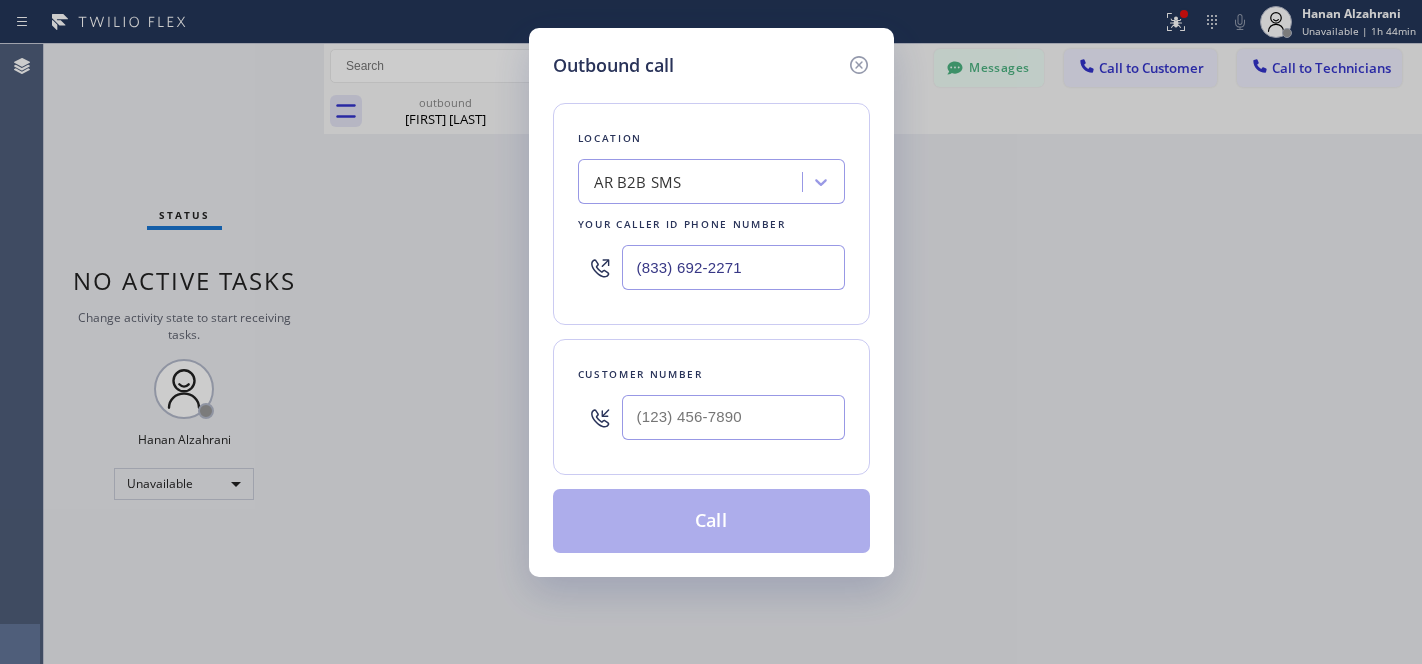 click at bounding box center [733, 417] 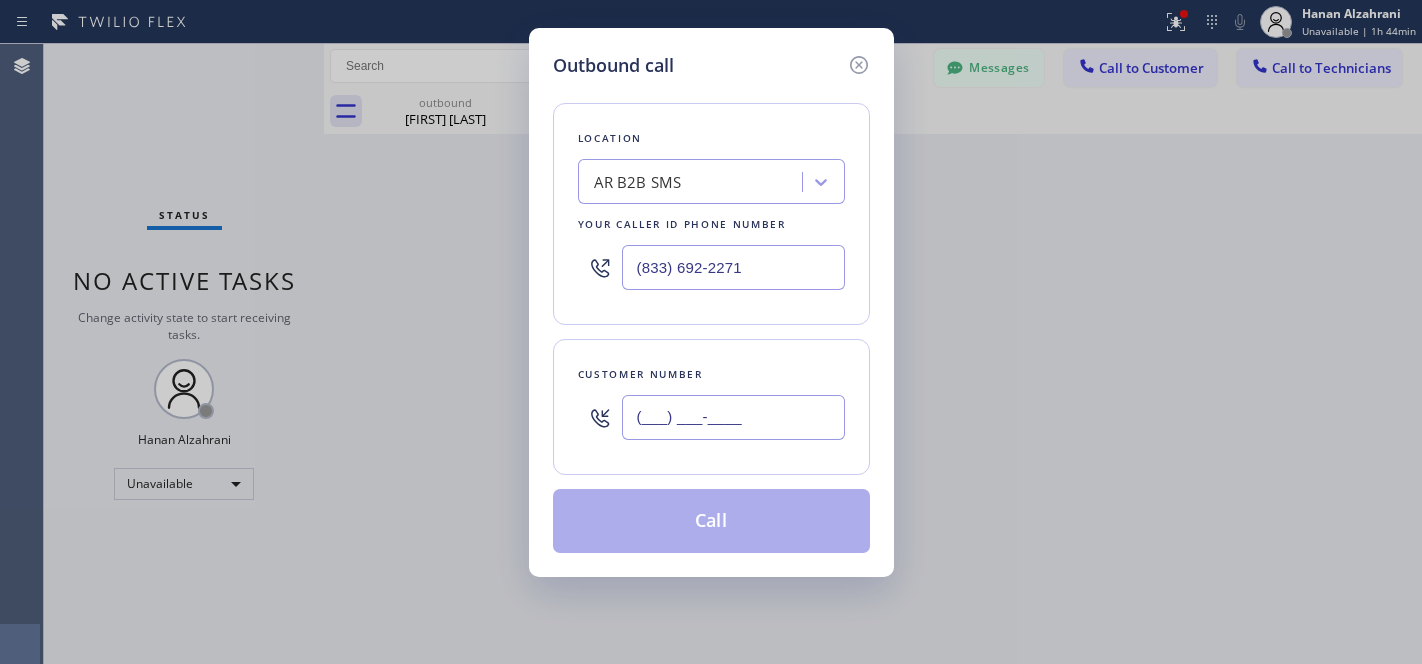 scroll, scrollTop: 0, scrollLeft: 0, axis: both 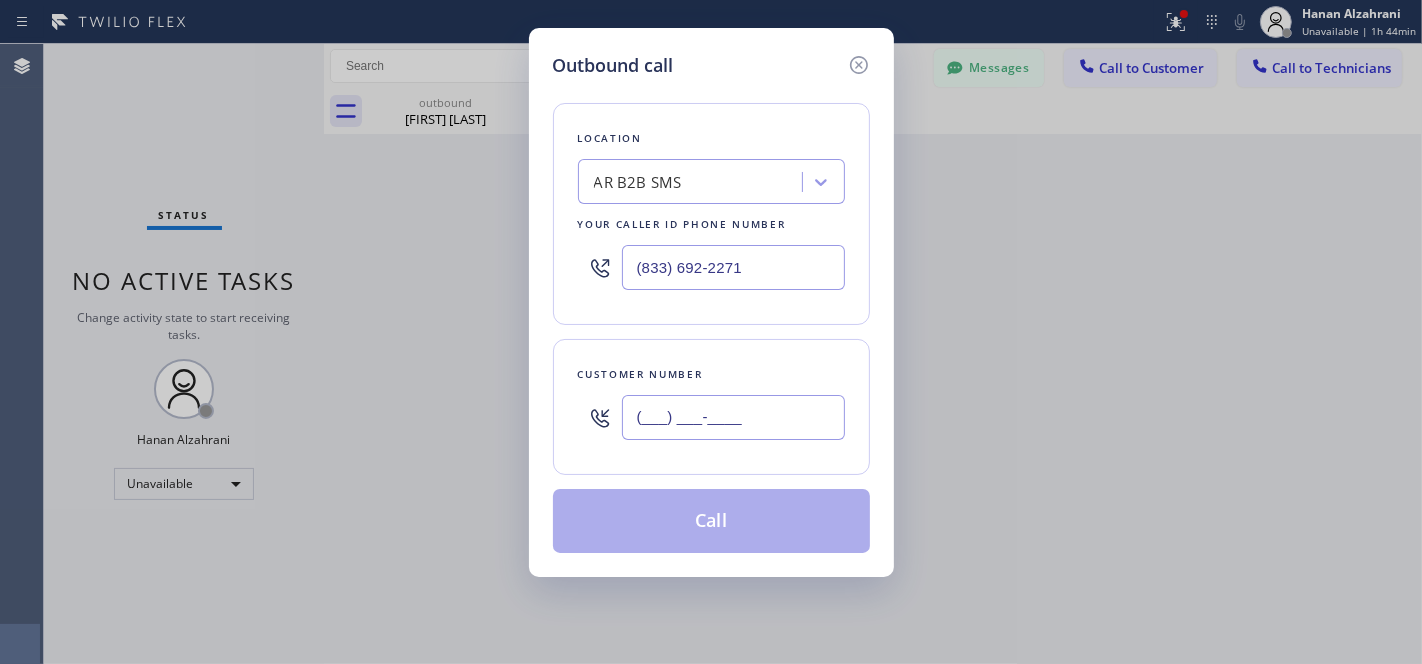 paste on "[PHONE]" 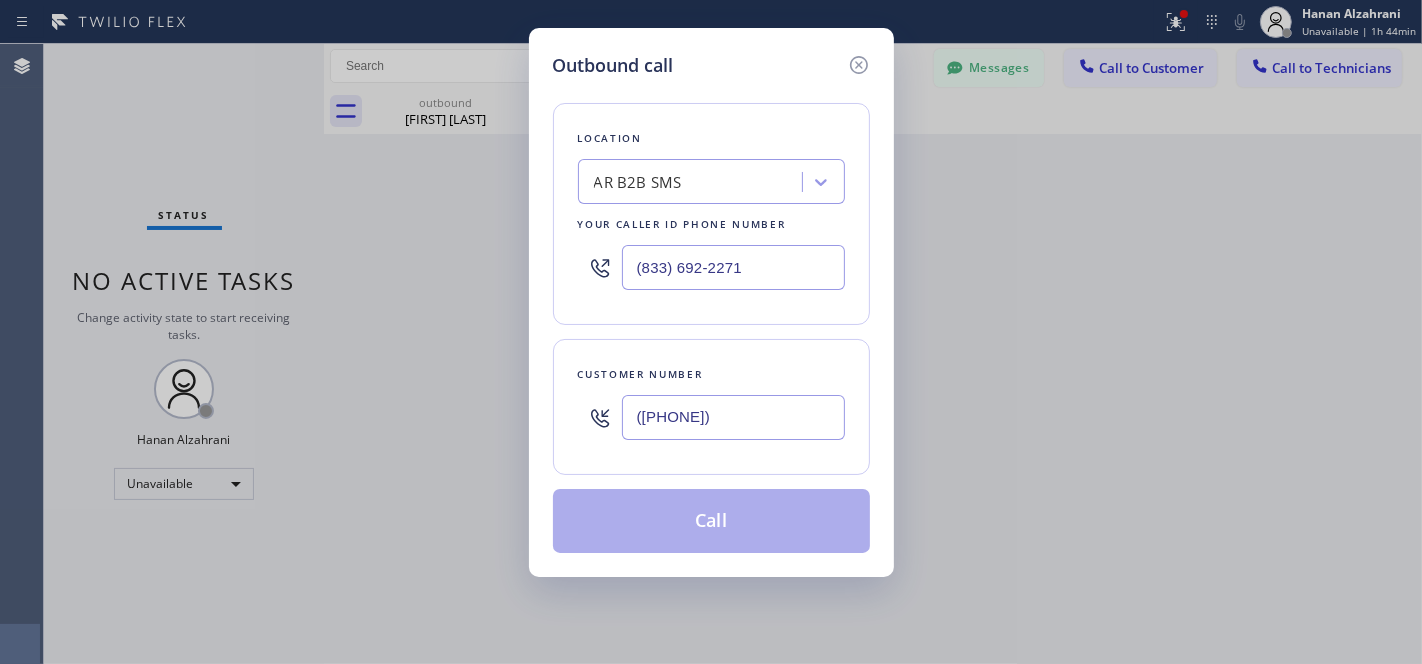 type on "([PHONE])" 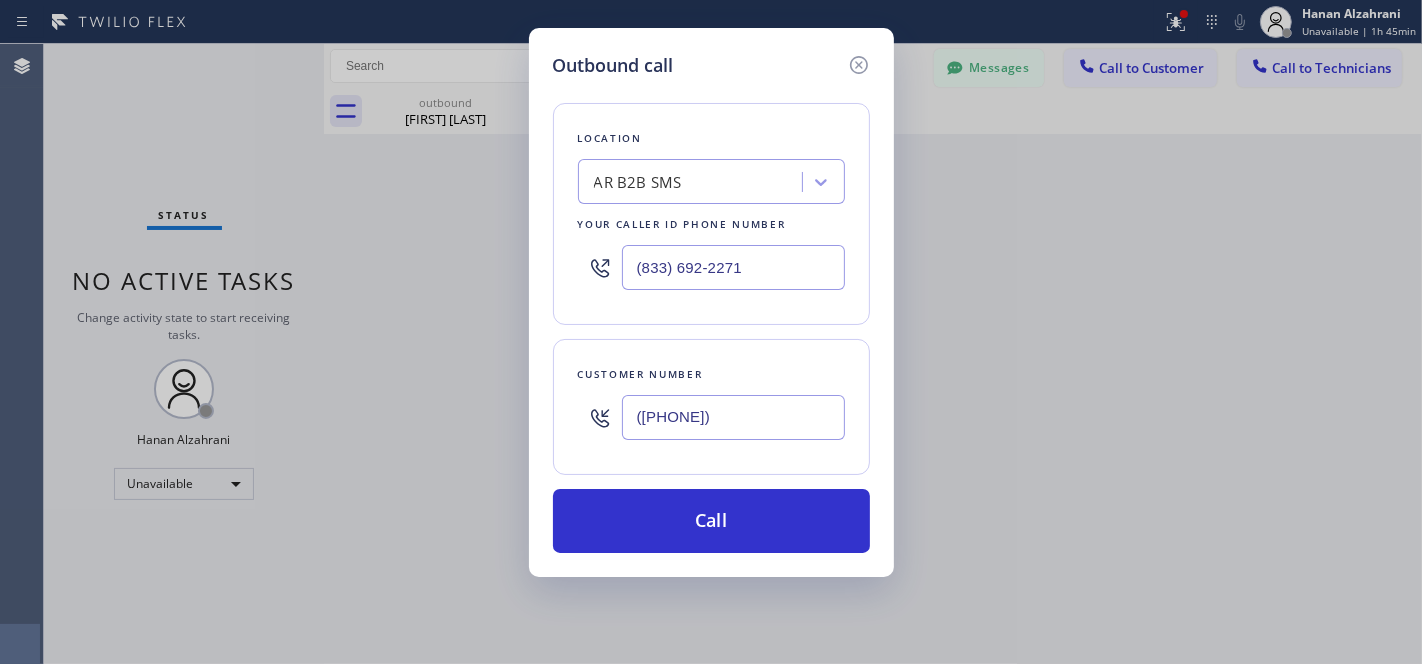 click on "(833) 692-2271" at bounding box center [733, 267] 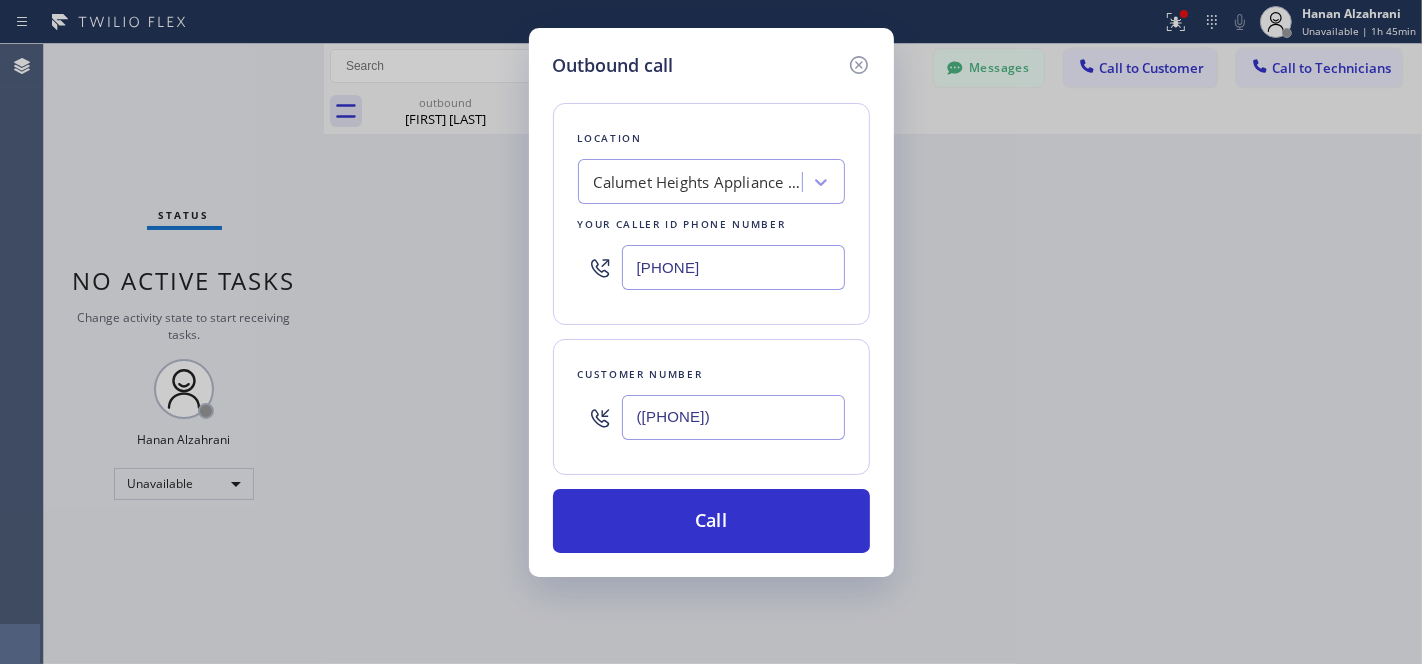 type on "[PHONE]" 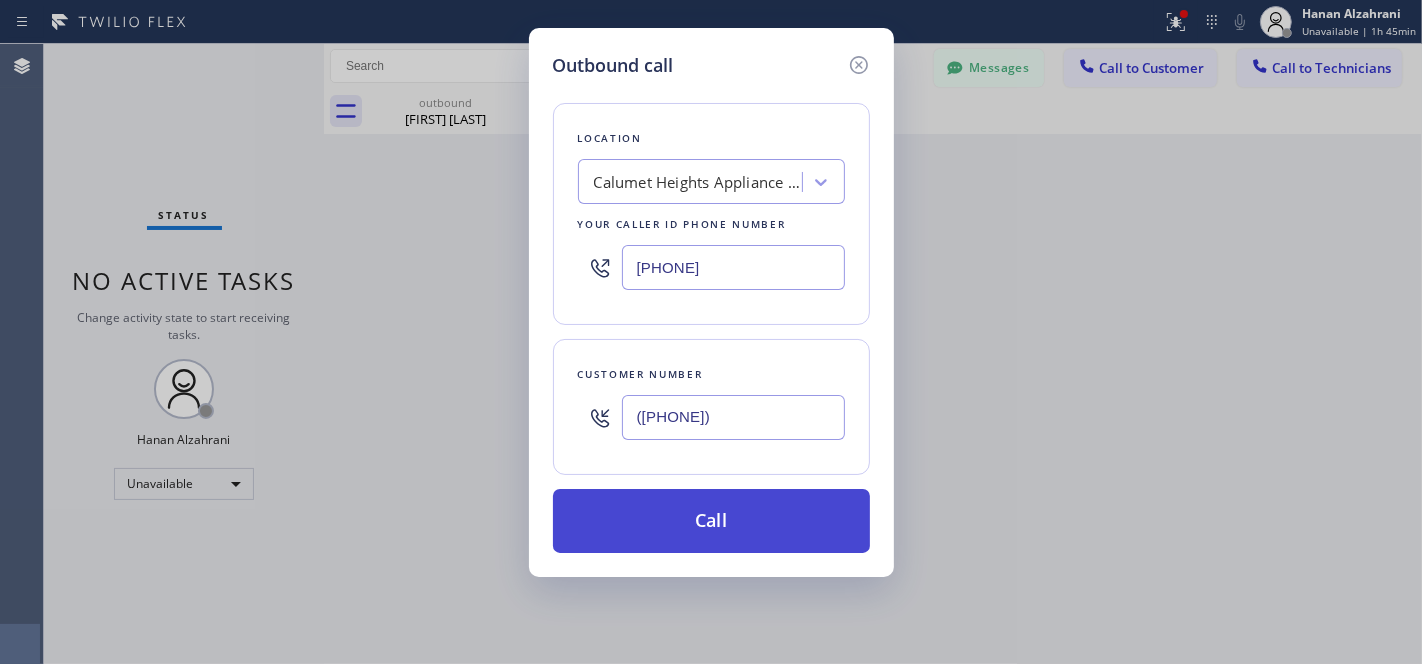 click on "Call" at bounding box center [711, 521] 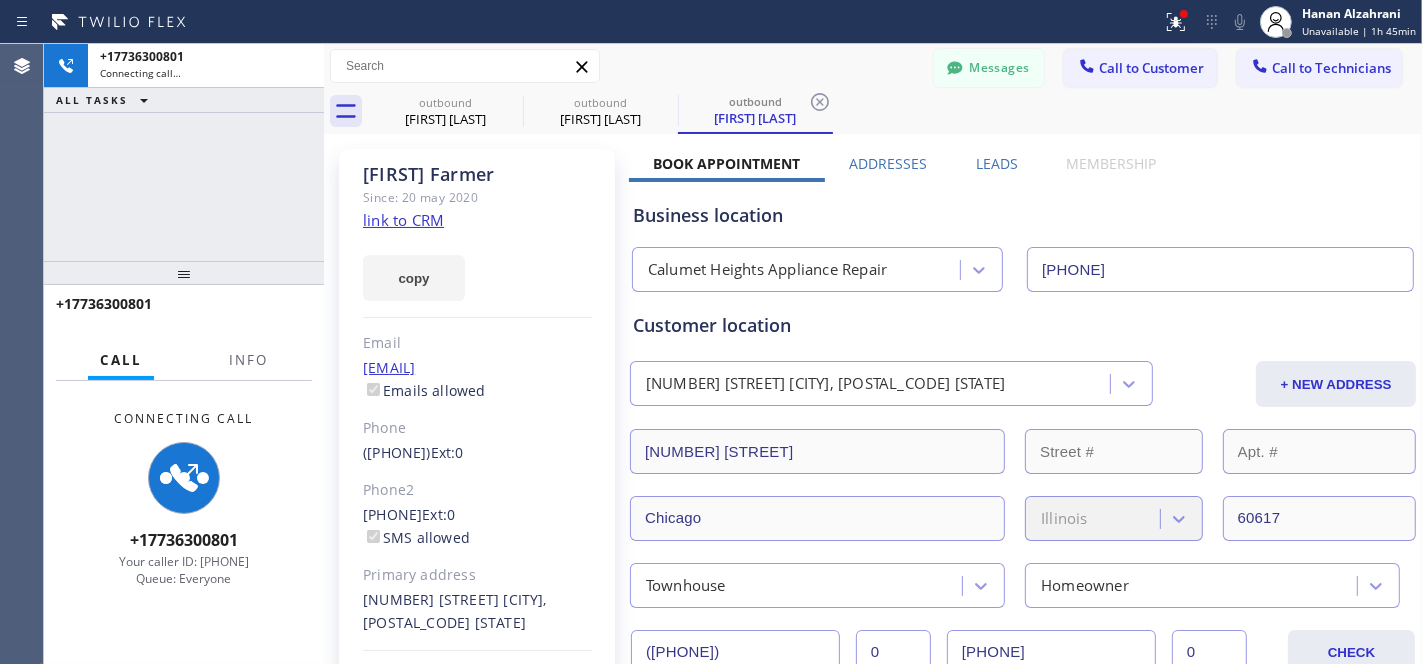 type on "[PHONE]" 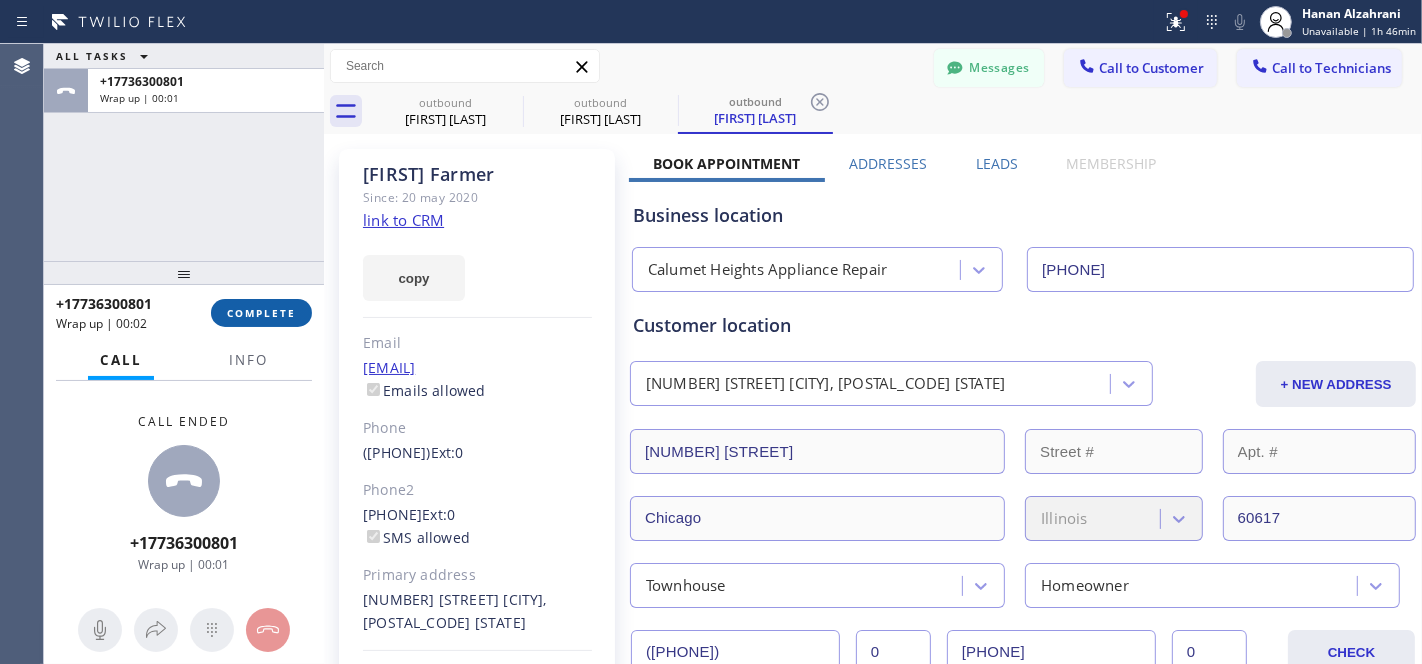 click on "COMPLETE" at bounding box center [261, 313] 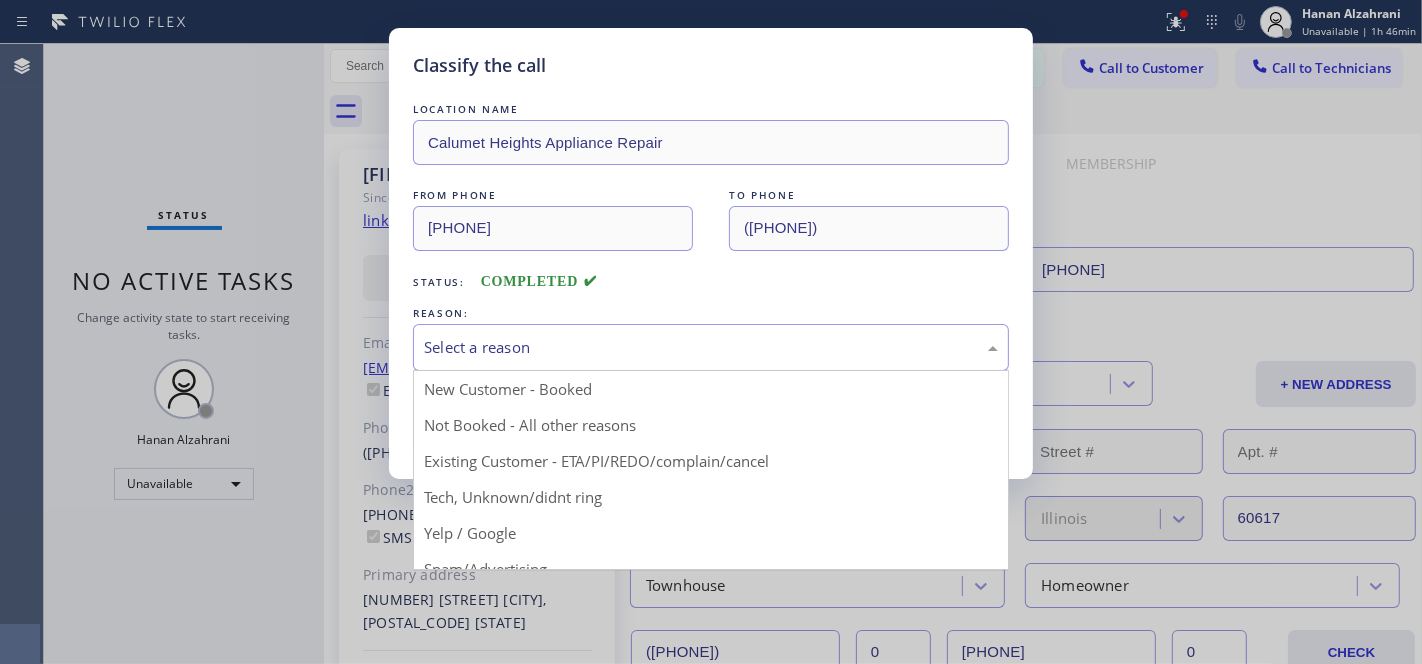 click on "Select a reason" at bounding box center (711, 347) 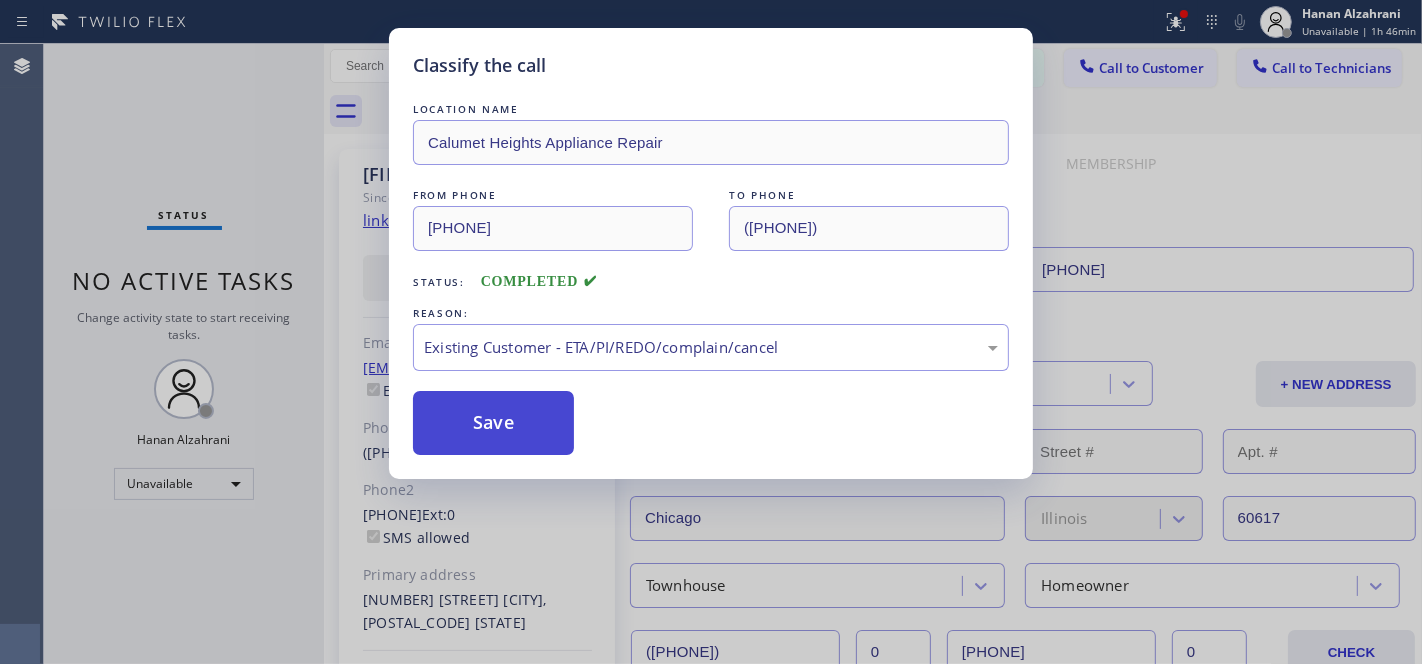 click on "Save" at bounding box center [493, 423] 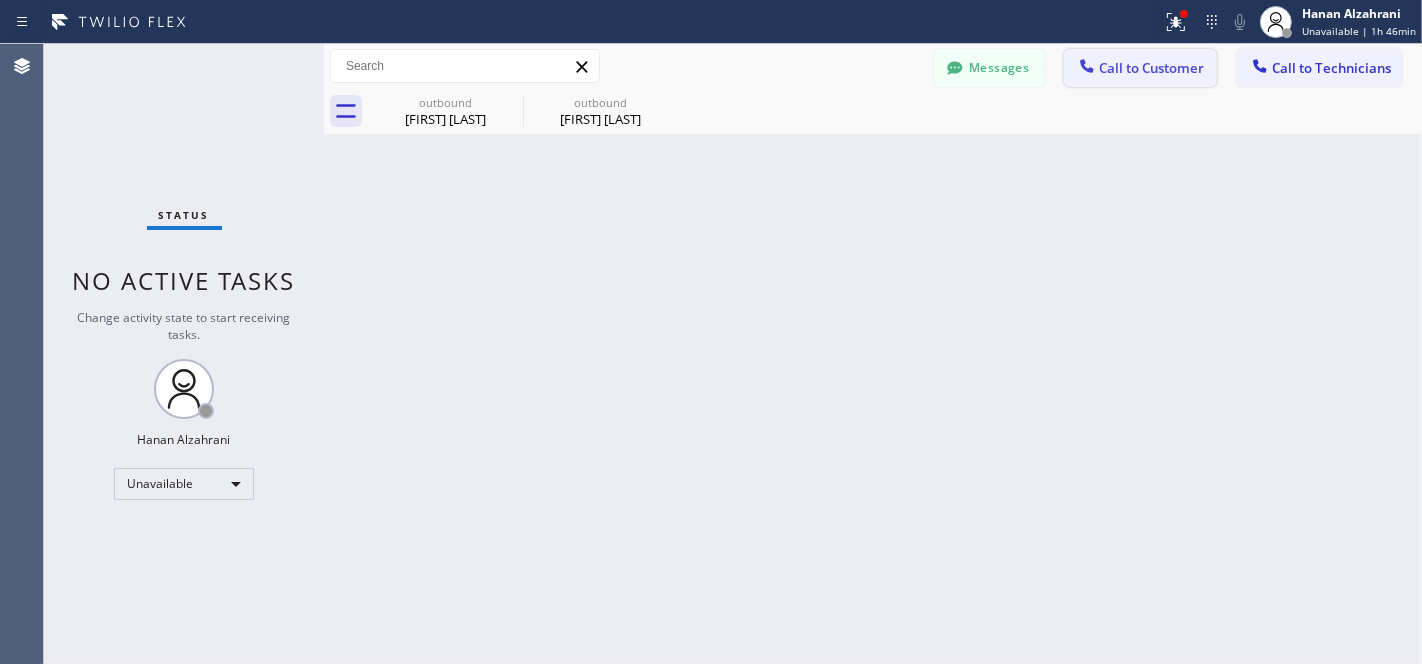 click on "Call to Customer" at bounding box center (1151, 68) 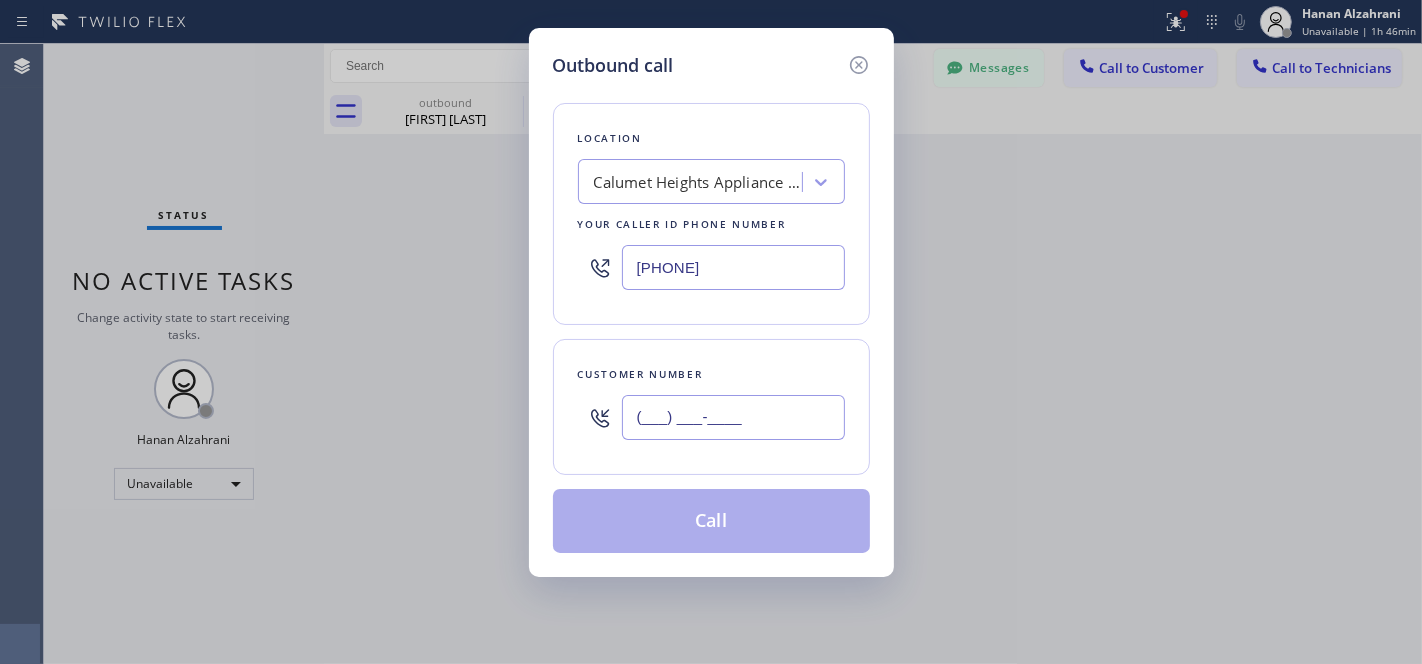 click on "(___) ___-____" at bounding box center [733, 417] 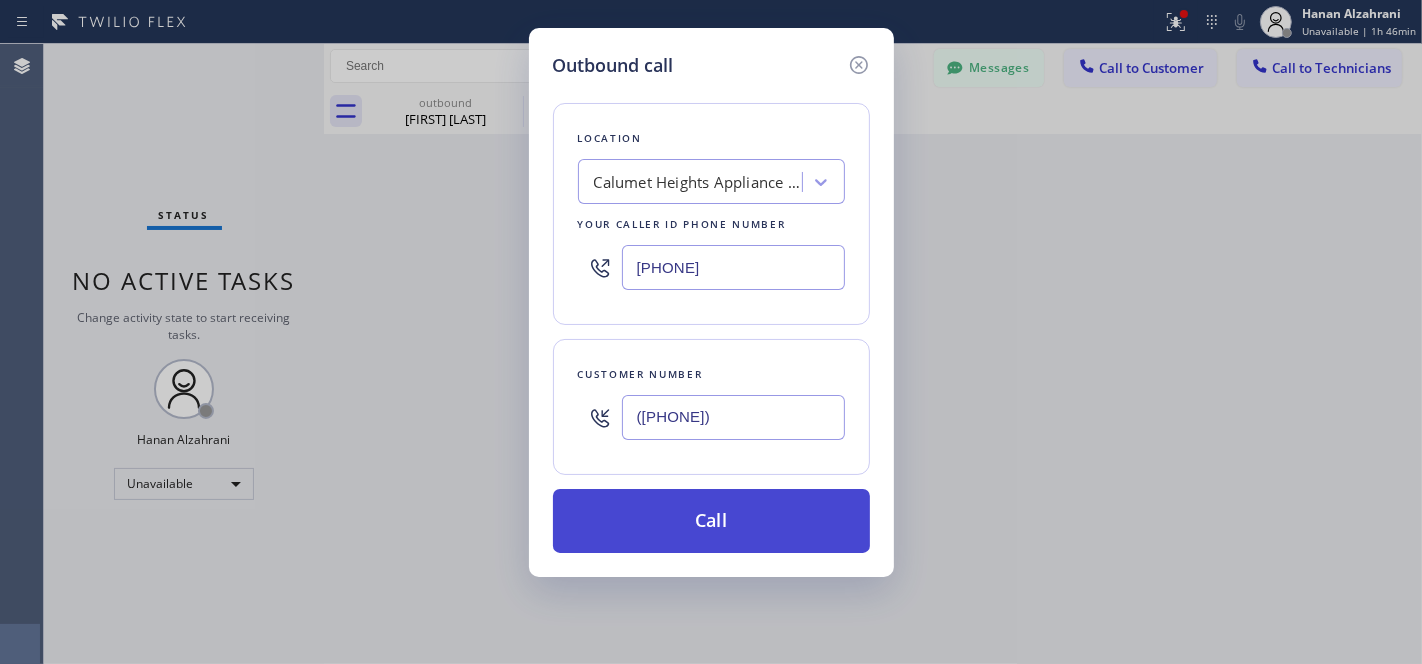type on "([PHONE])" 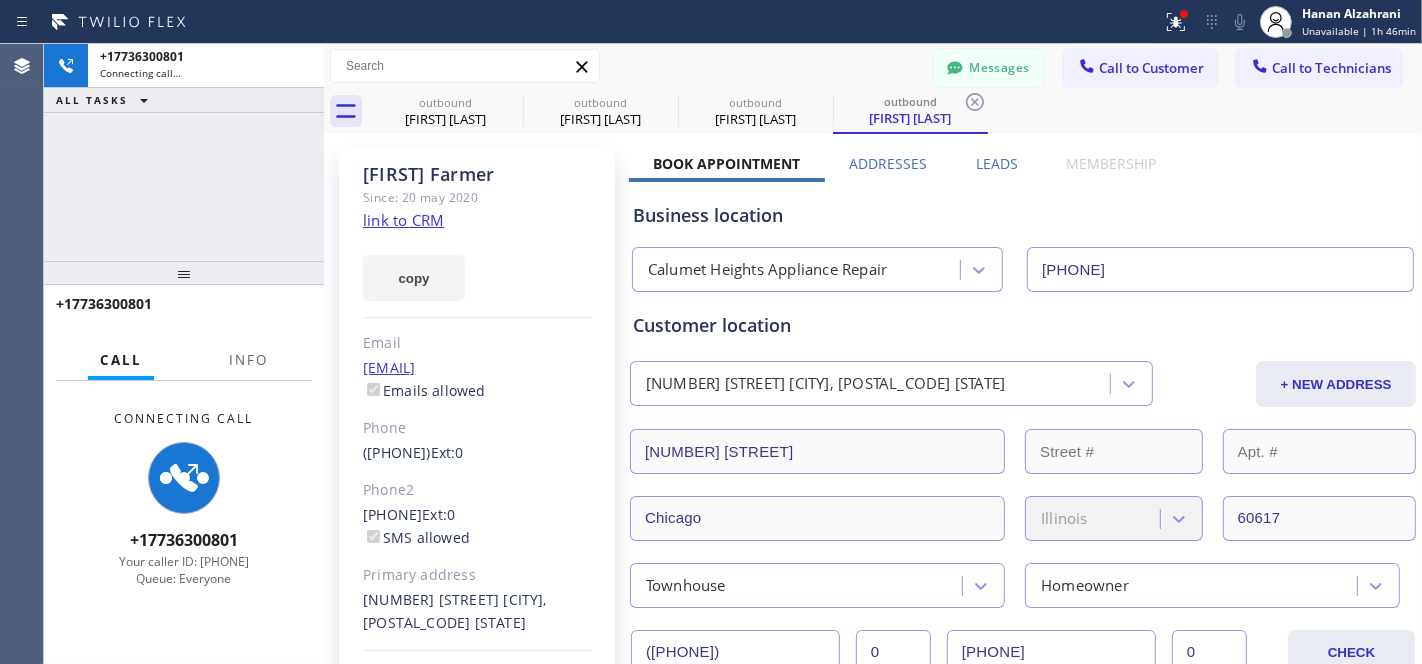 type on "[PHONE]" 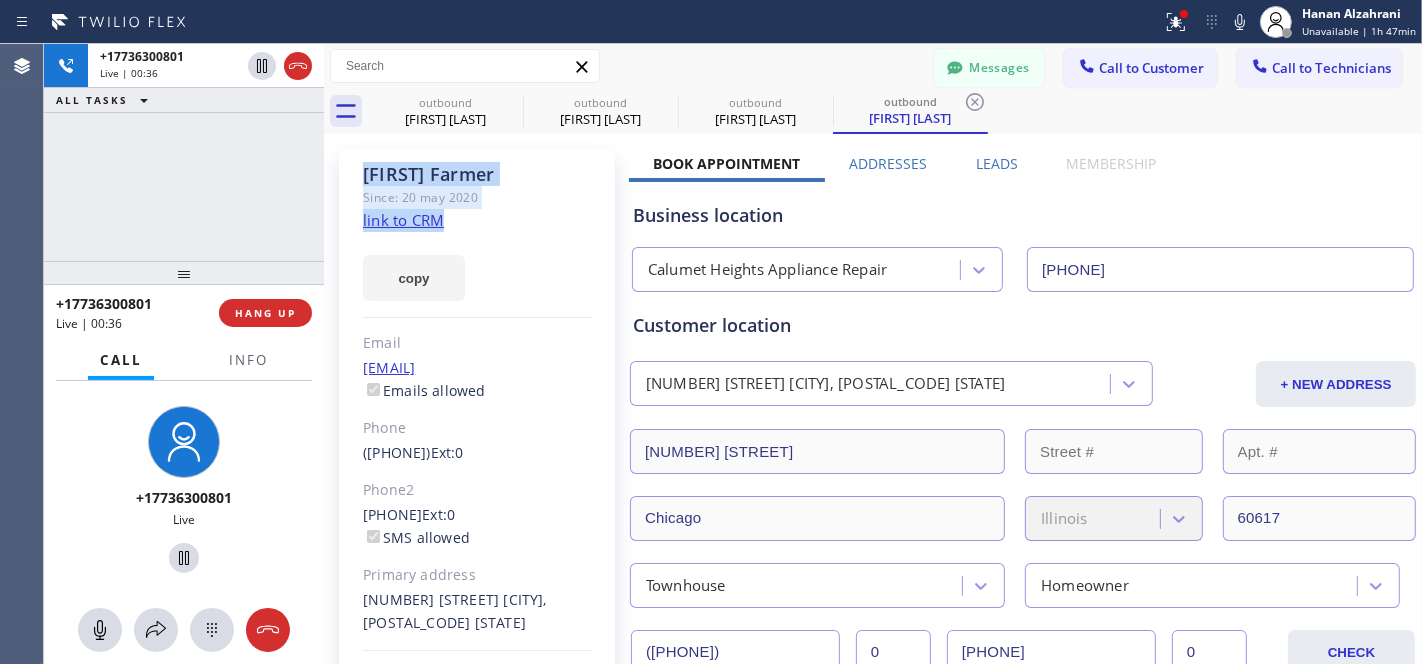 drag, startPoint x: 577, startPoint y: 223, endPoint x: 362, endPoint y: 178, distance: 219.65883 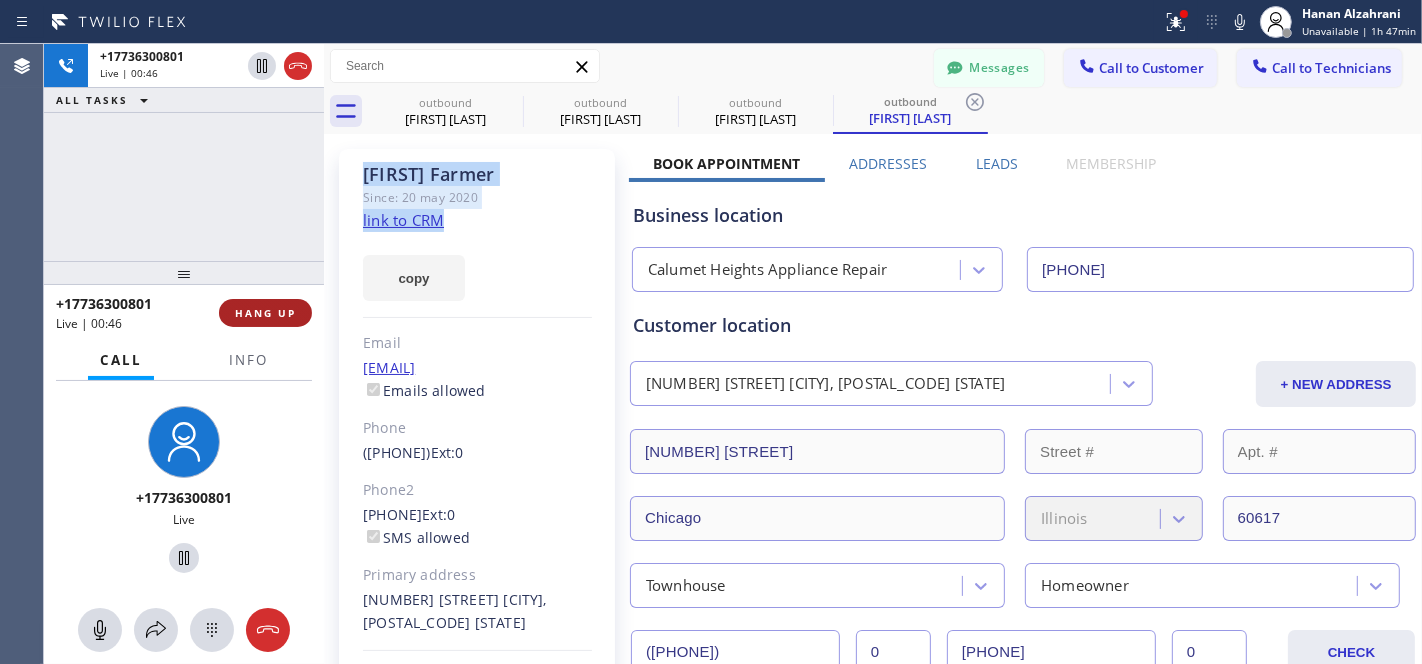 click on "HANG UP" at bounding box center (265, 313) 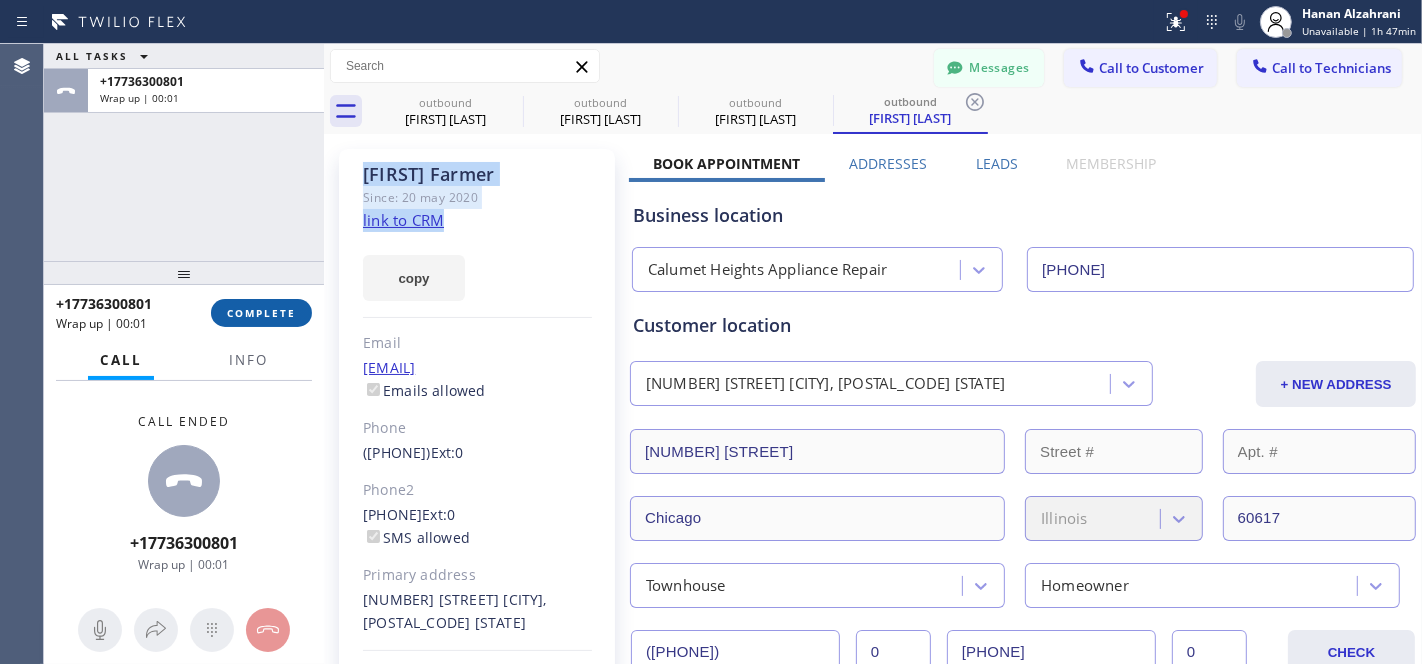 click on "COMPLETE" at bounding box center (261, 313) 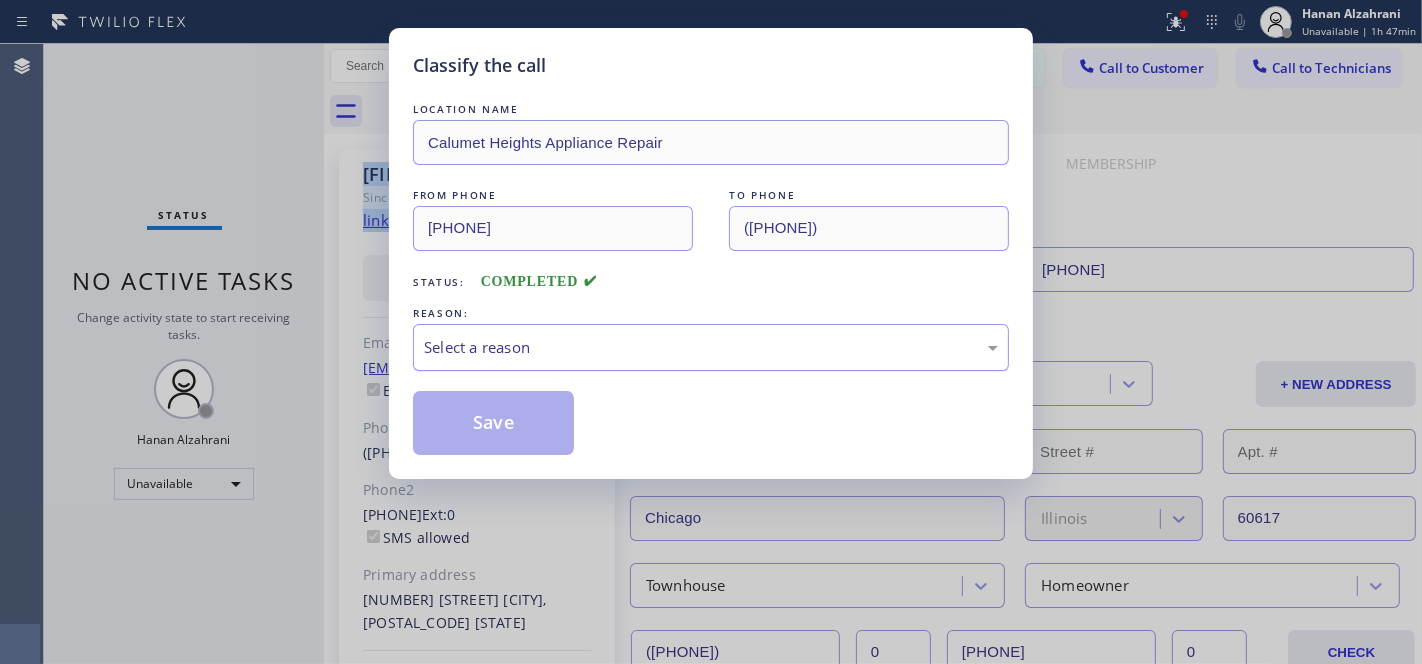 click on "Select a reason" at bounding box center [711, 347] 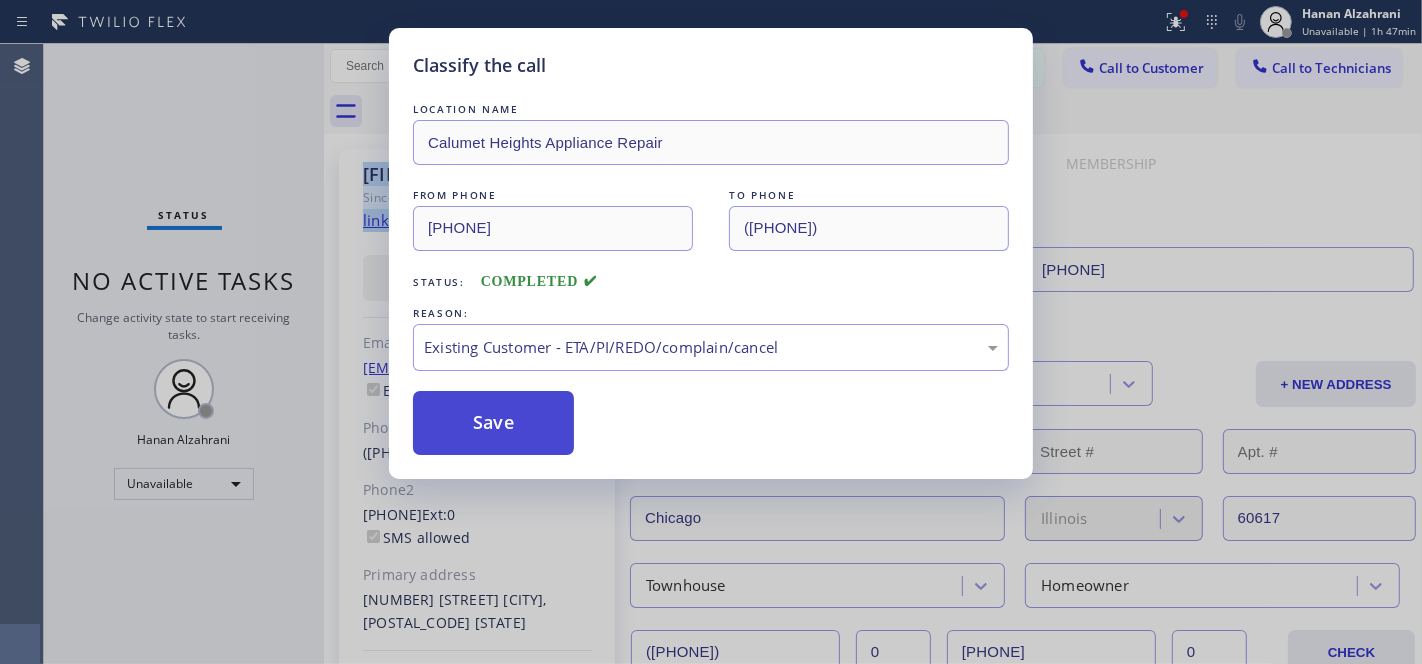 click on "Save" at bounding box center [493, 423] 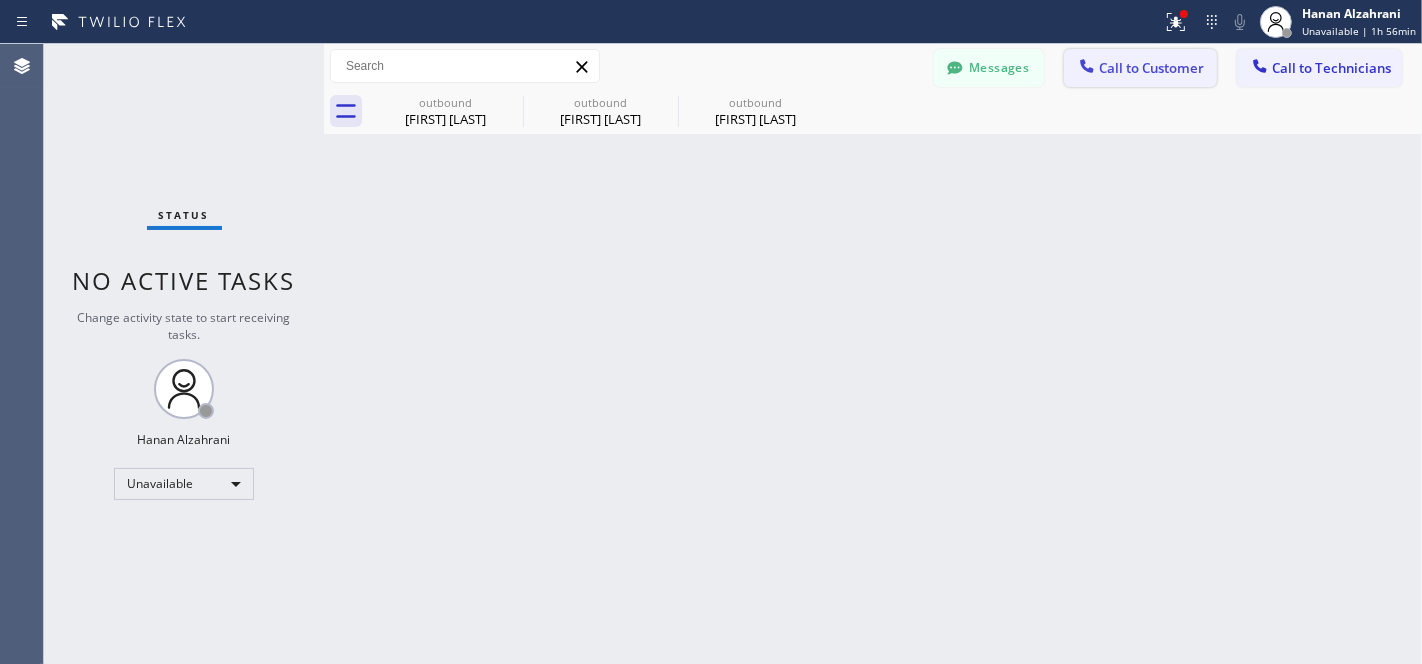 click on "Call to Customer" at bounding box center (1151, 68) 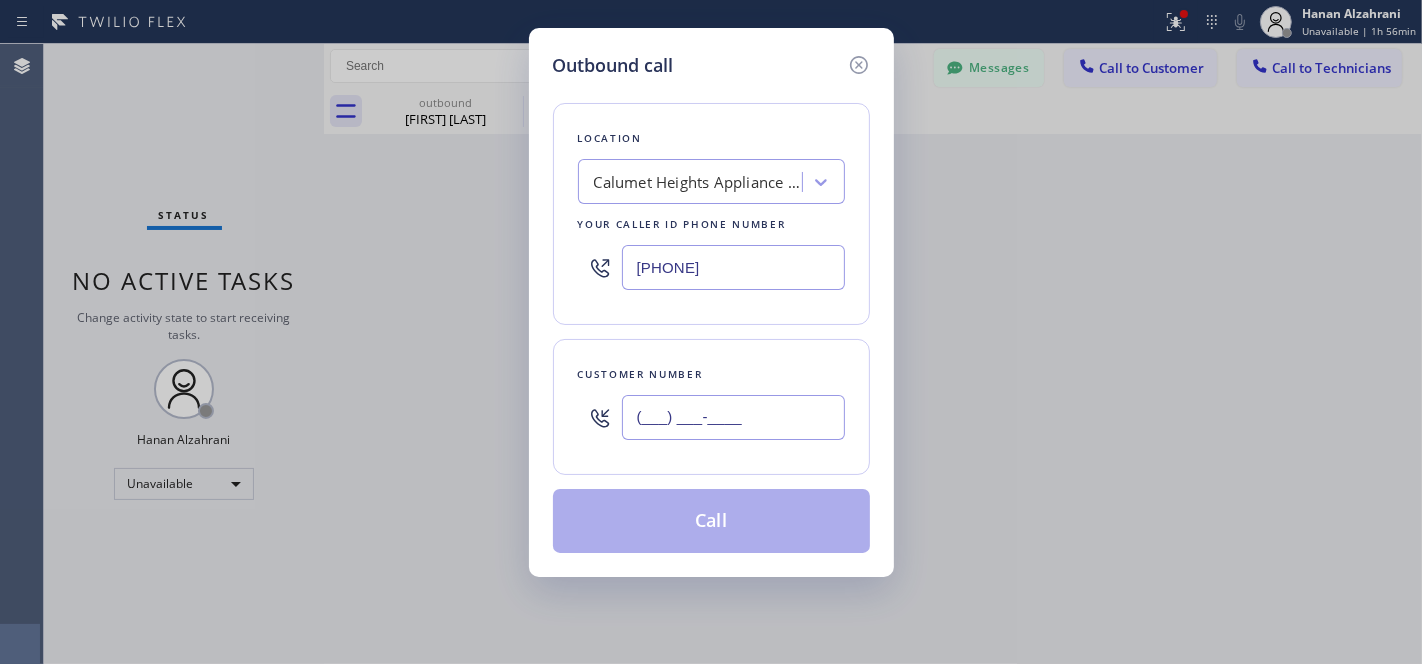click on "(___) ___-____" at bounding box center (733, 417) 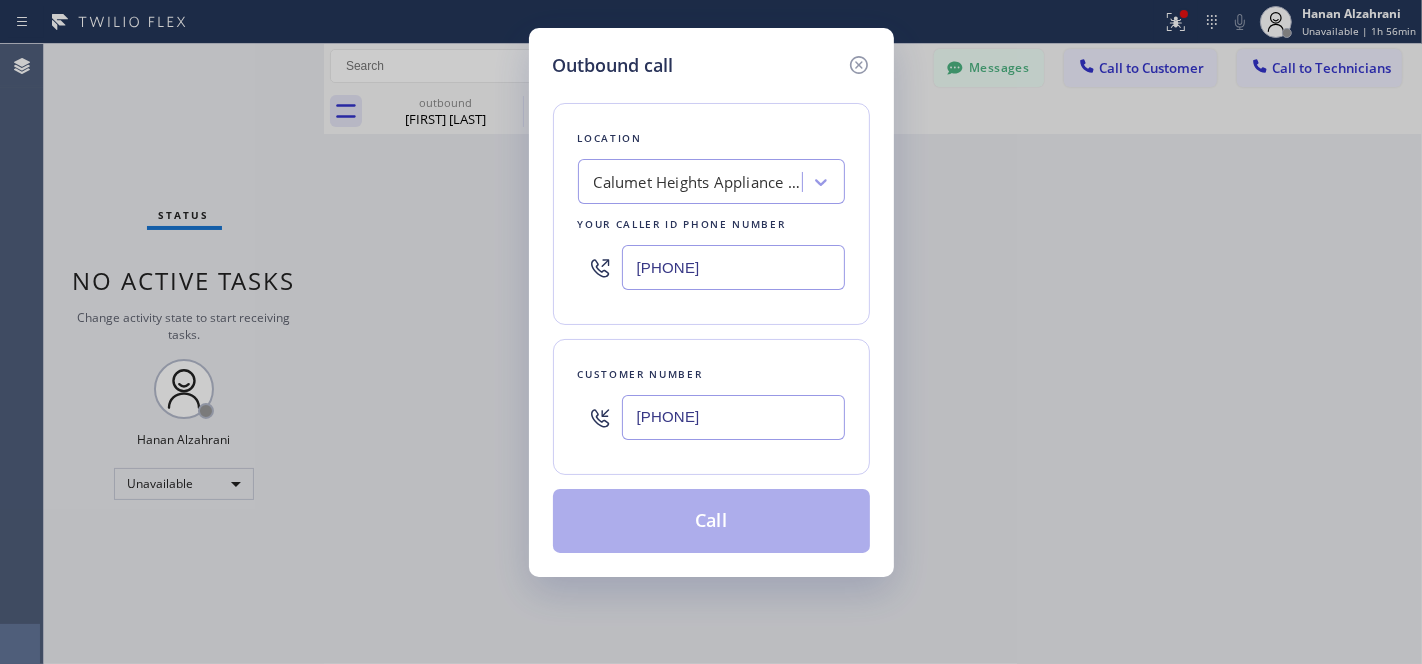 type on "[PHONE]" 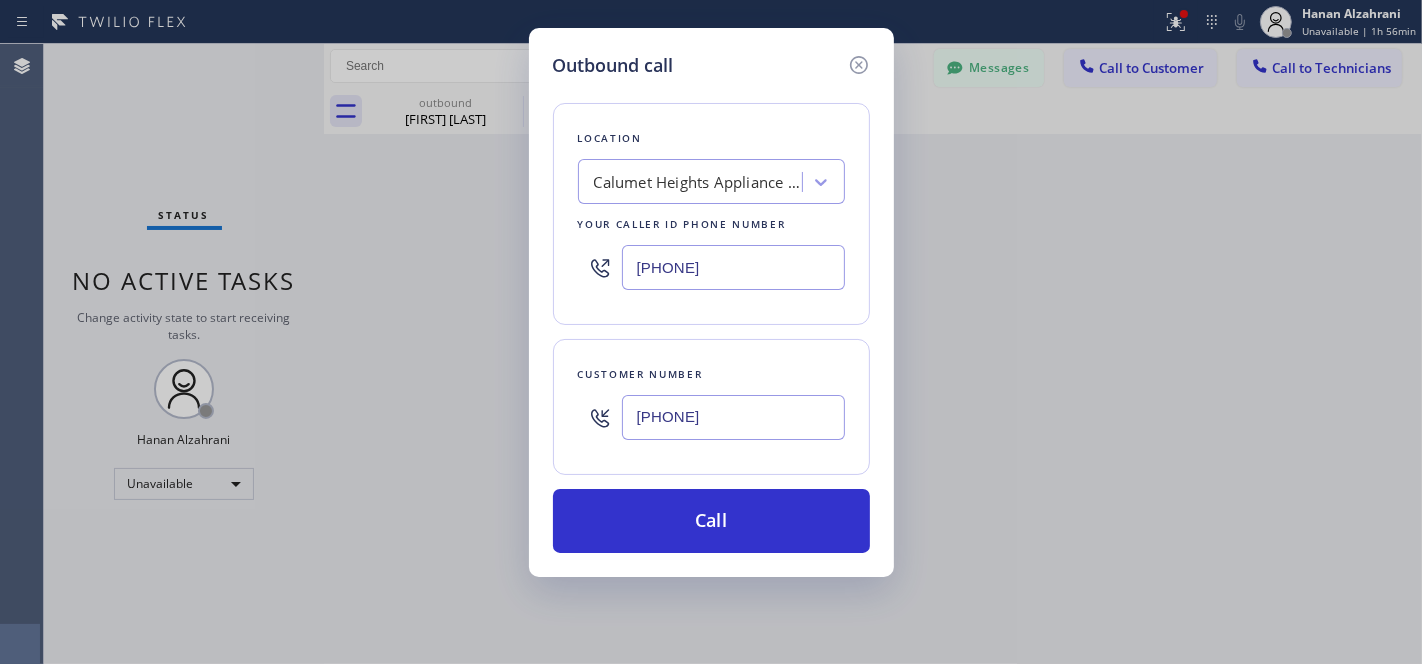 click on "Calumet Heights Appliance Repair" at bounding box center [711, 181] 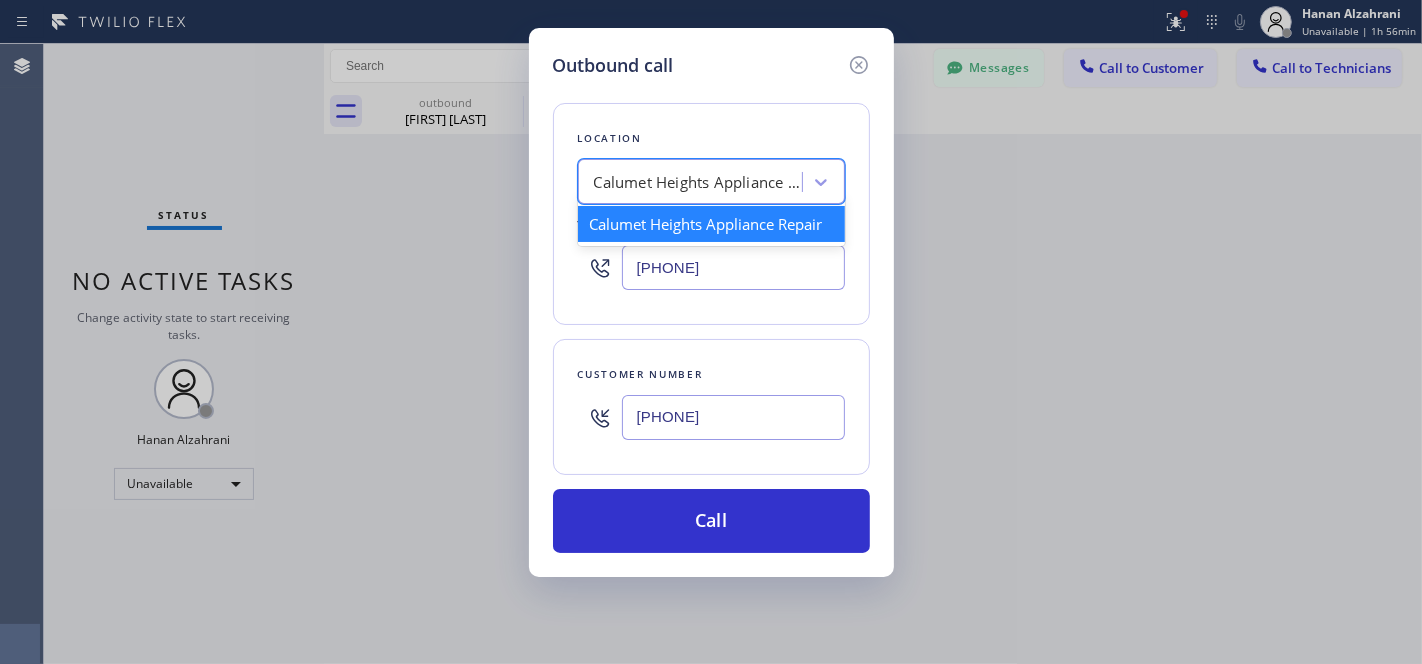 paste on "Thermador Repair Group Fort Lauderdale" 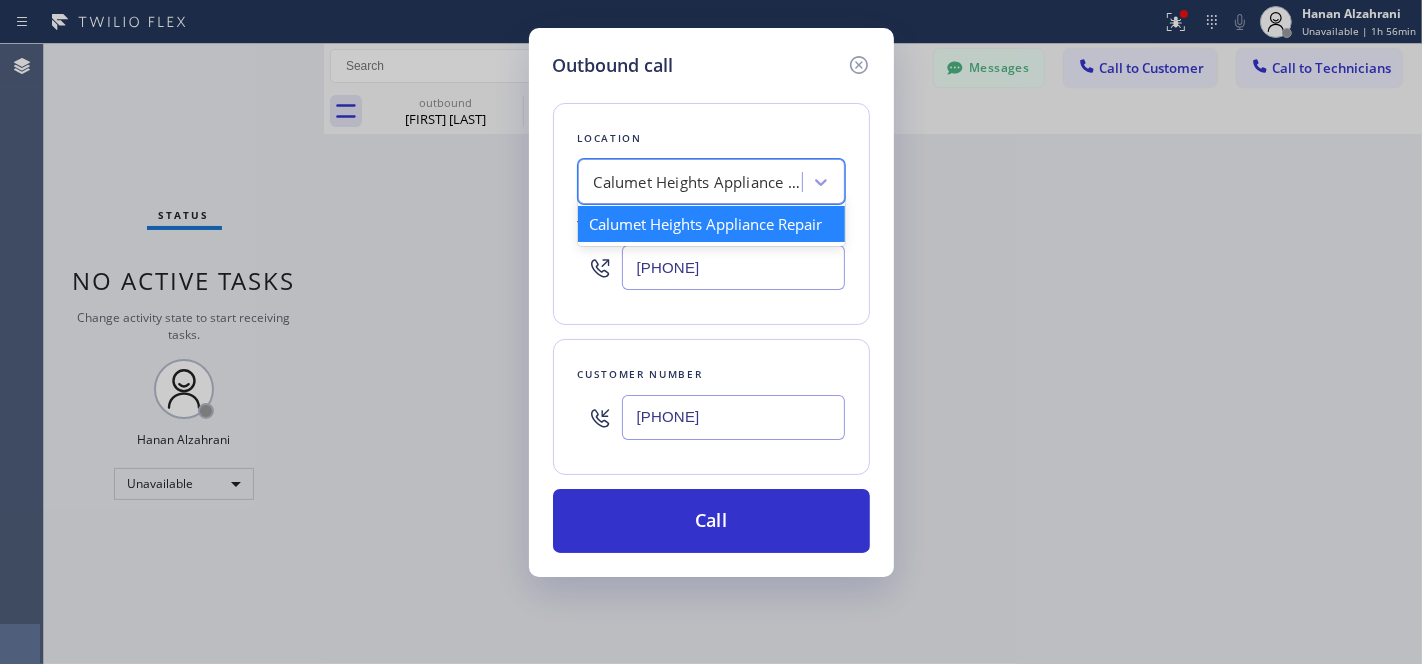 type on "Thermador Repair Group Fort Lauderdale" 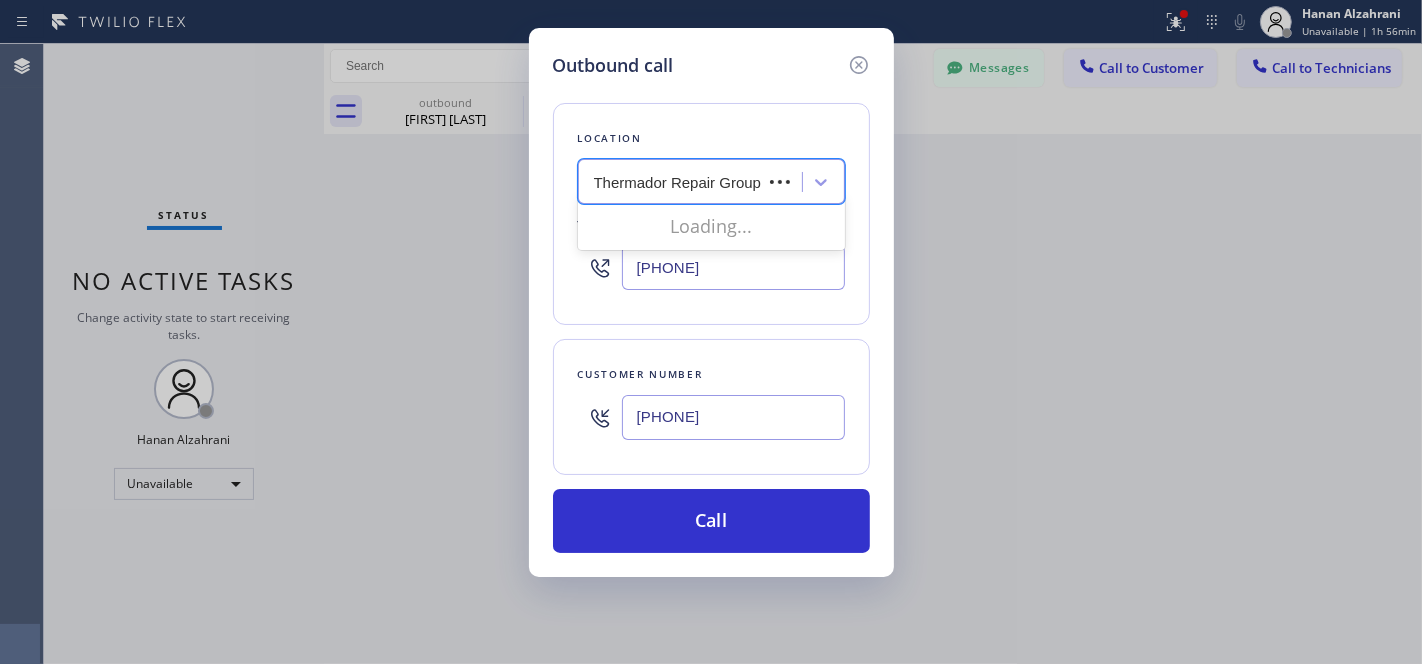 scroll, scrollTop: 0, scrollLeft: 111, axis: horizontal 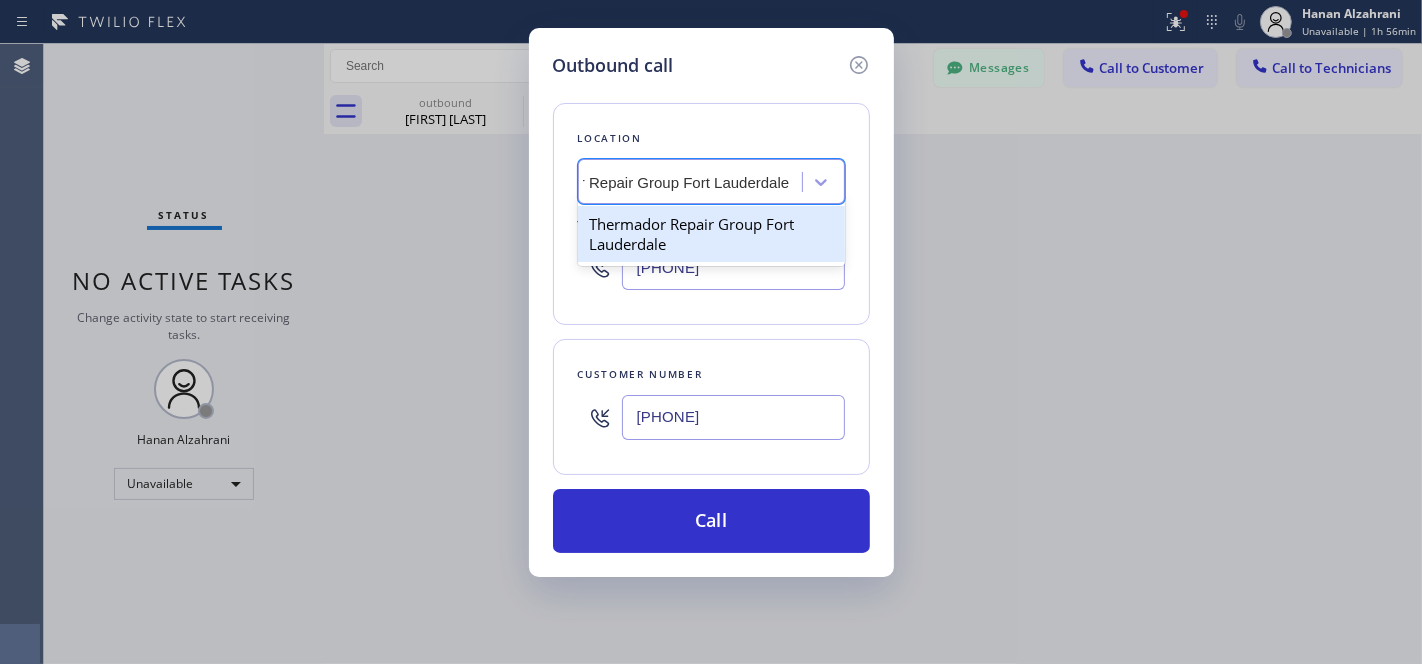 click on "Thermador Repair Group Fort Lauderdale" at bounding box center [711, 234] 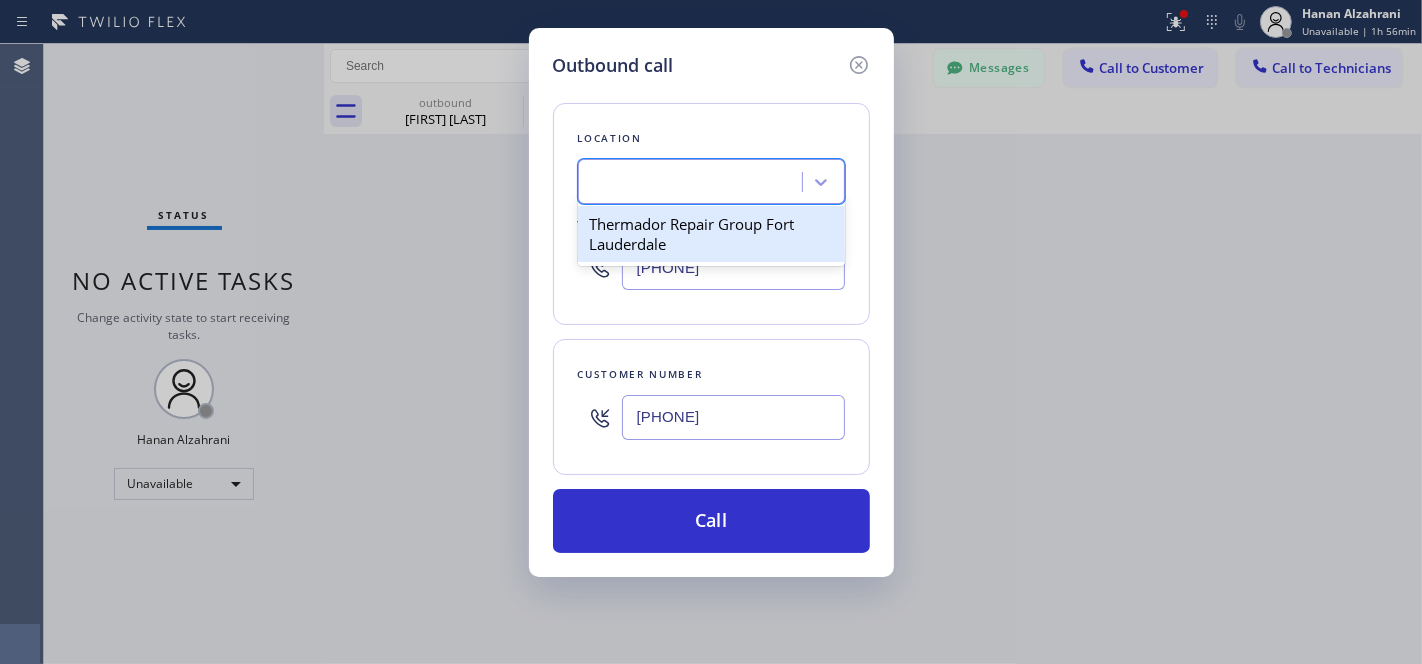 scroll, scrollTop: 0, scrollLeft: 1, axis: horizontal 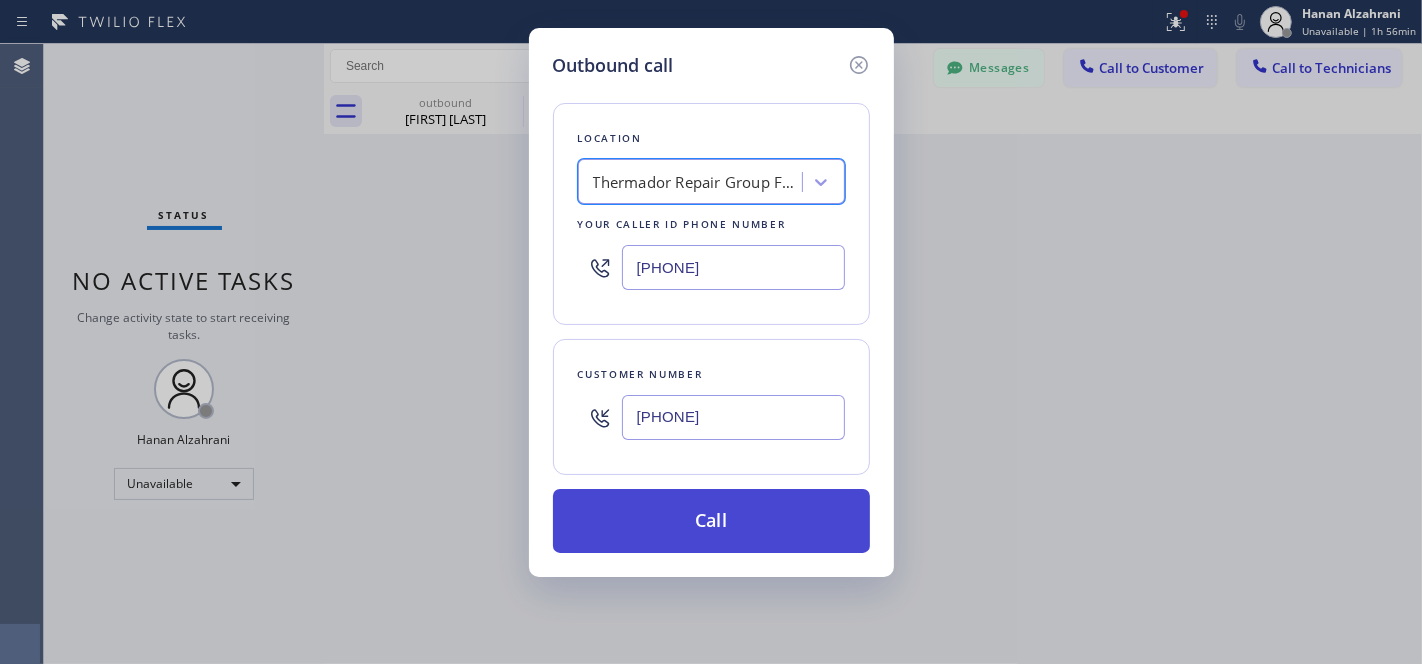 click on "Call" at bounding box center [711, 521] 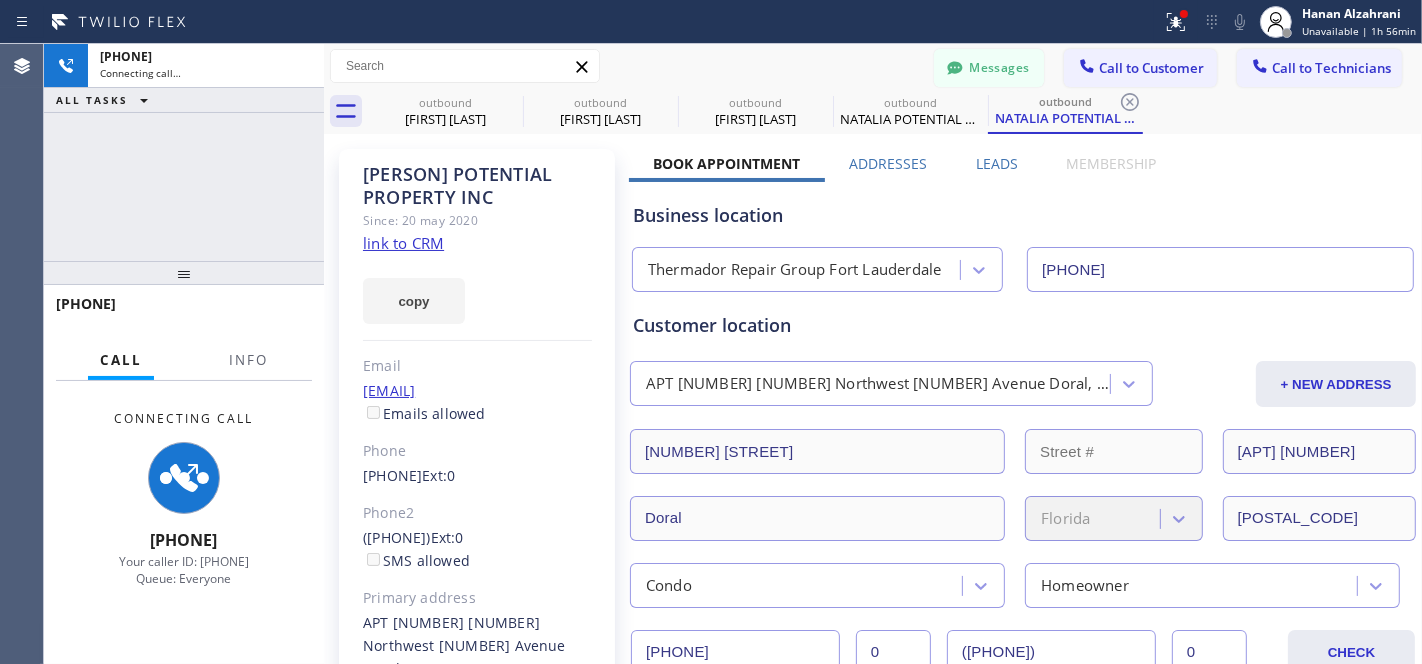 type on "[PHONE]" 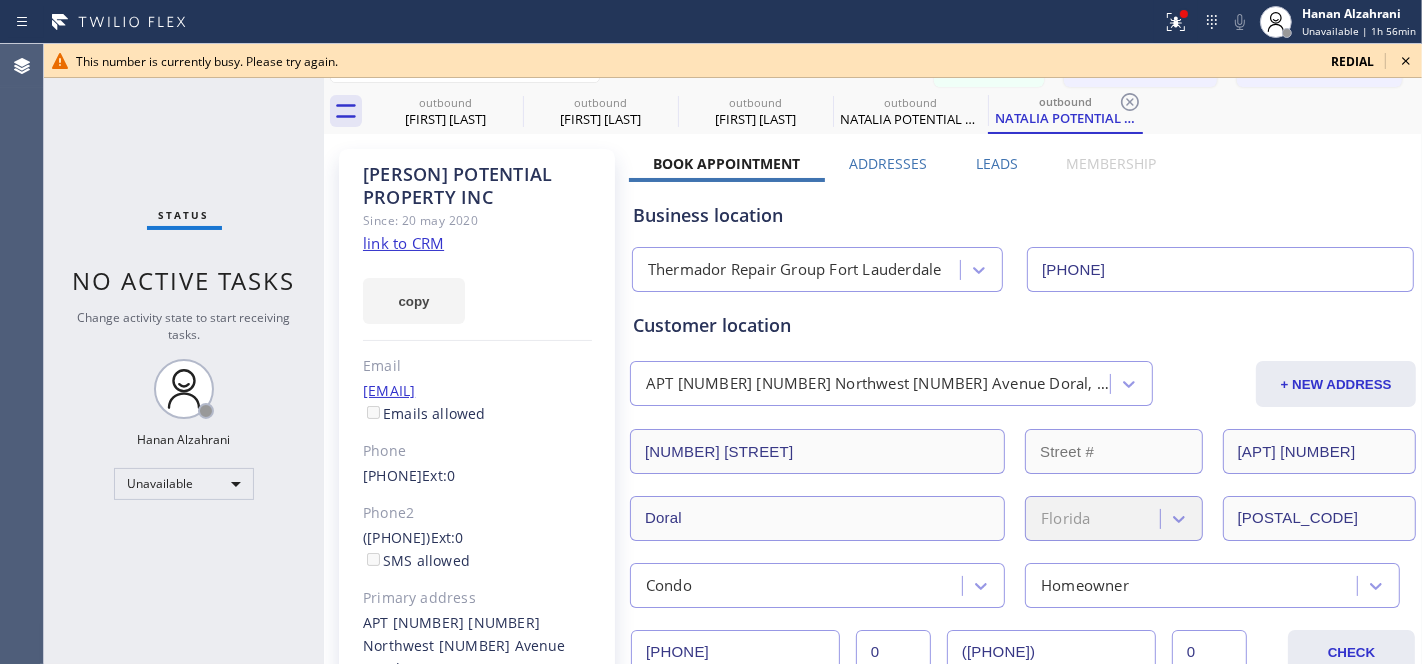 click 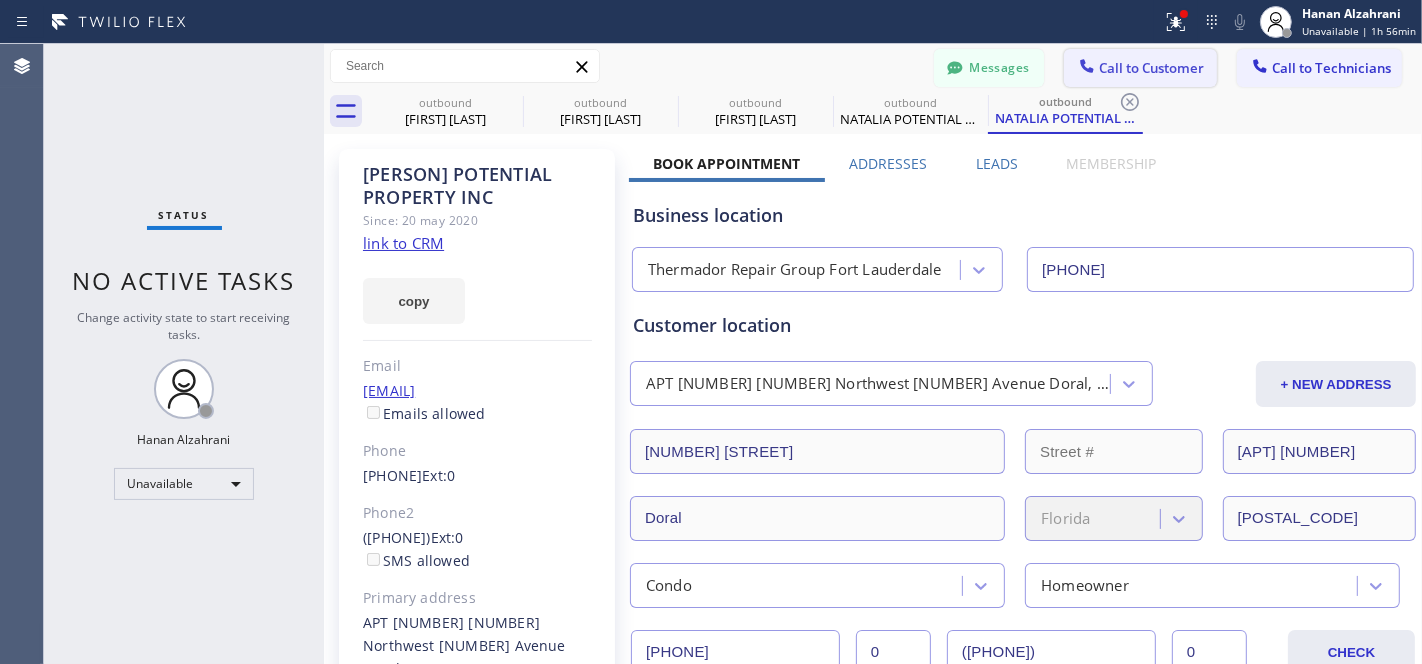 click on "Call to Customer" at bounding box center [1151, 68] 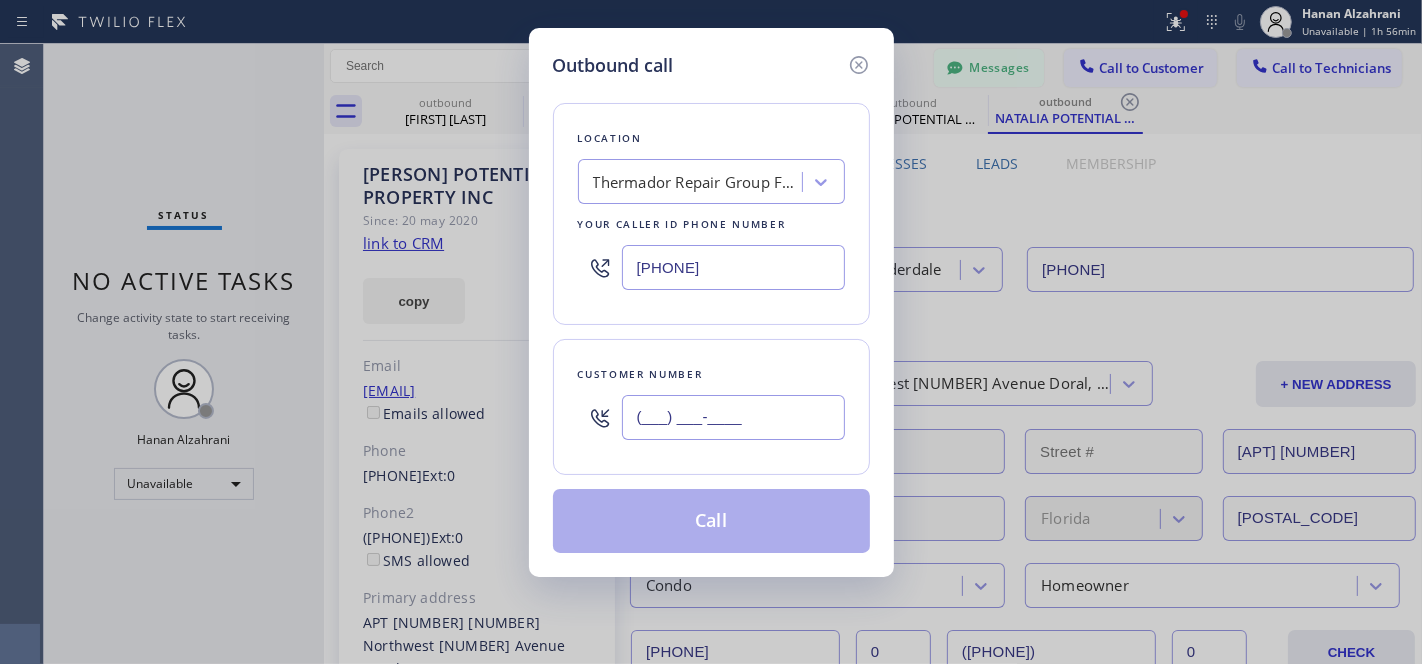 click on "(___) ___-____" at bounding box center [733, 417] 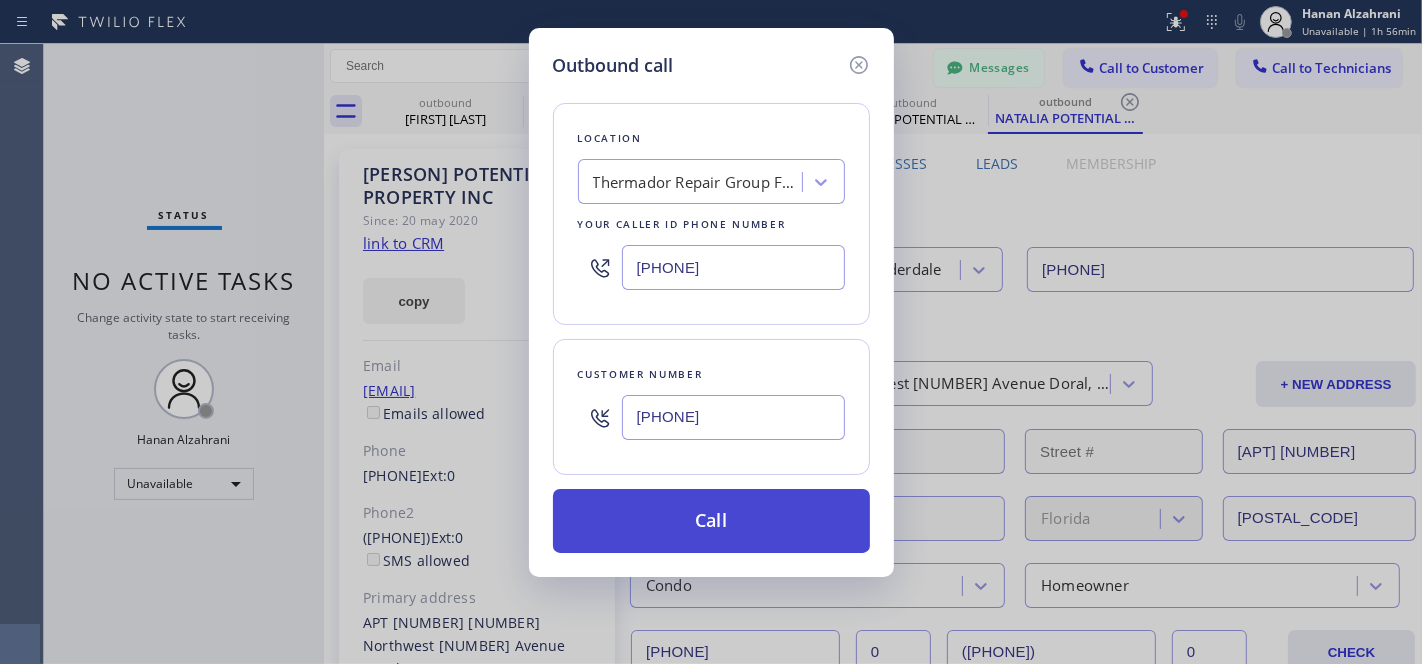 type on "[PHONE]" 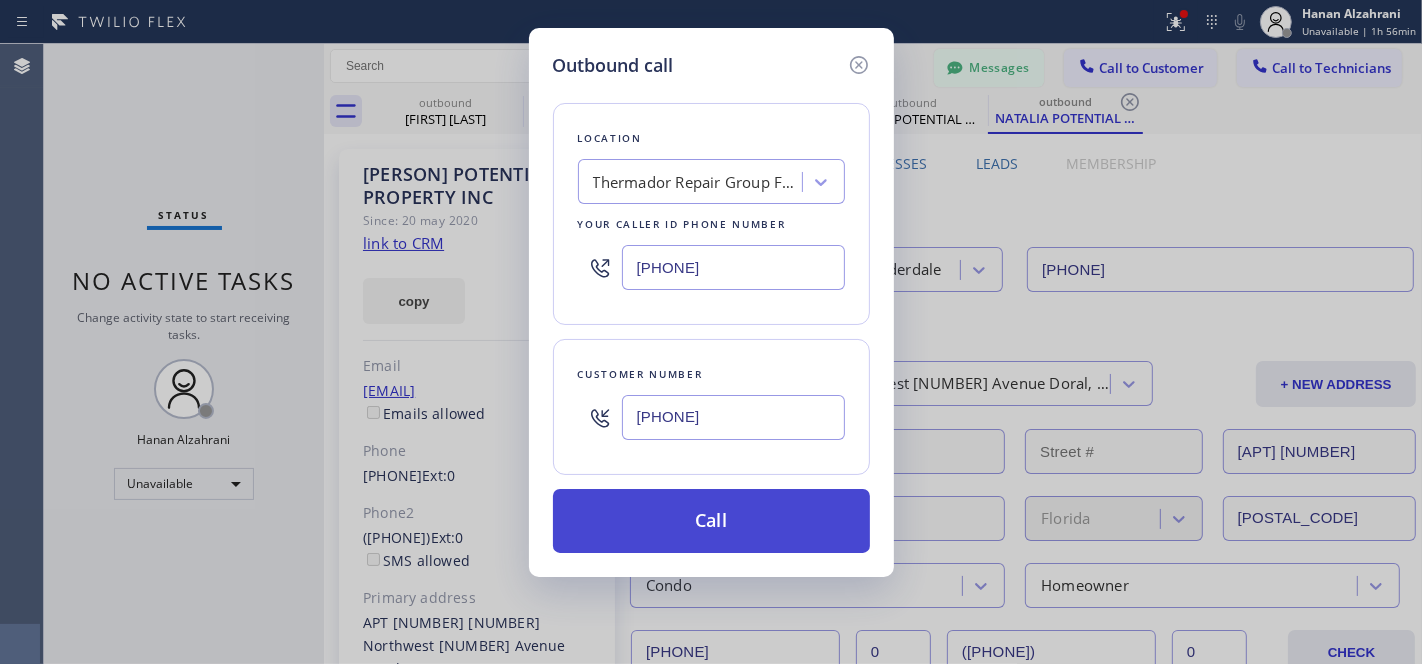 click on "Call" at bounding box center [711, 521] 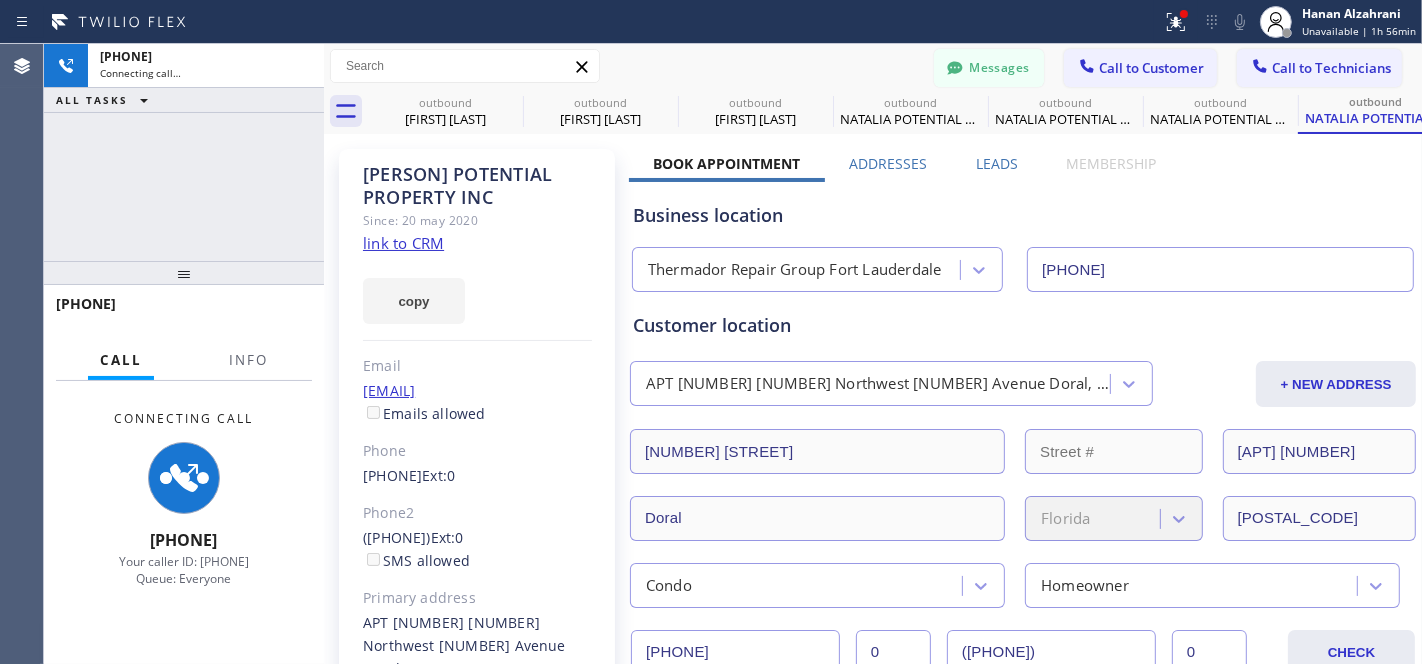 type on "[PHONE]" 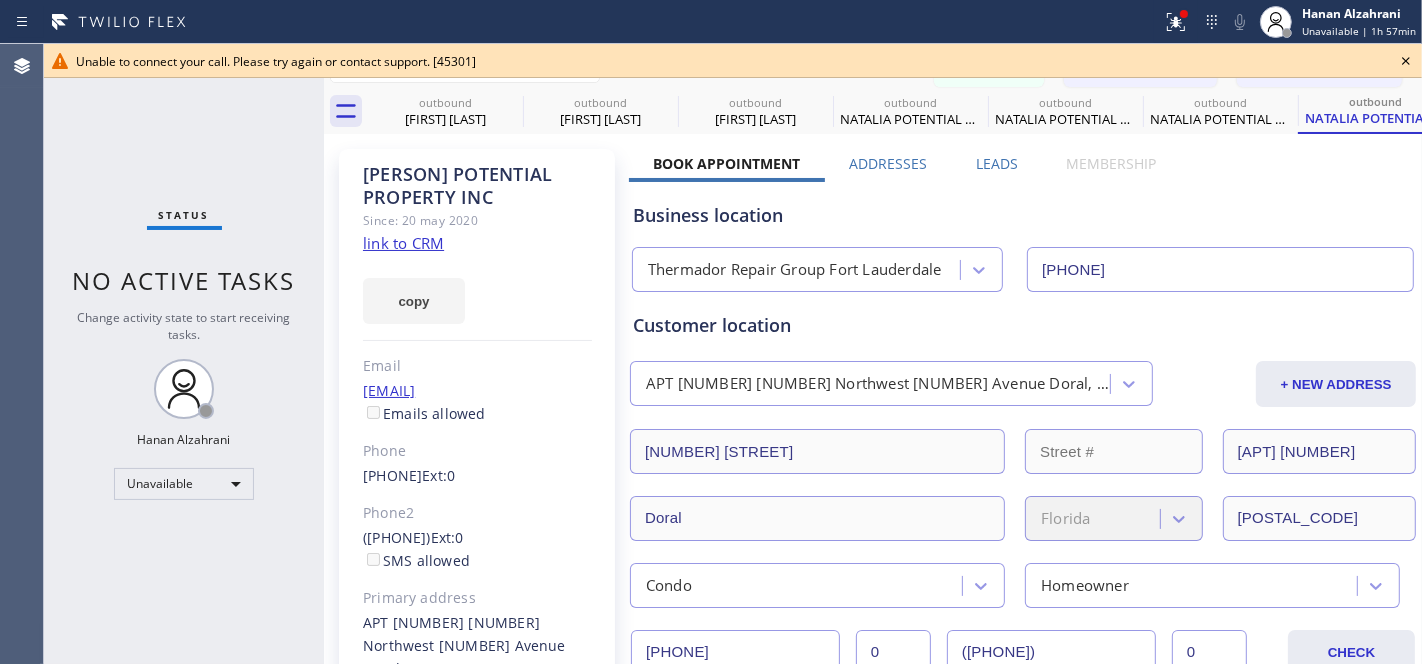 click 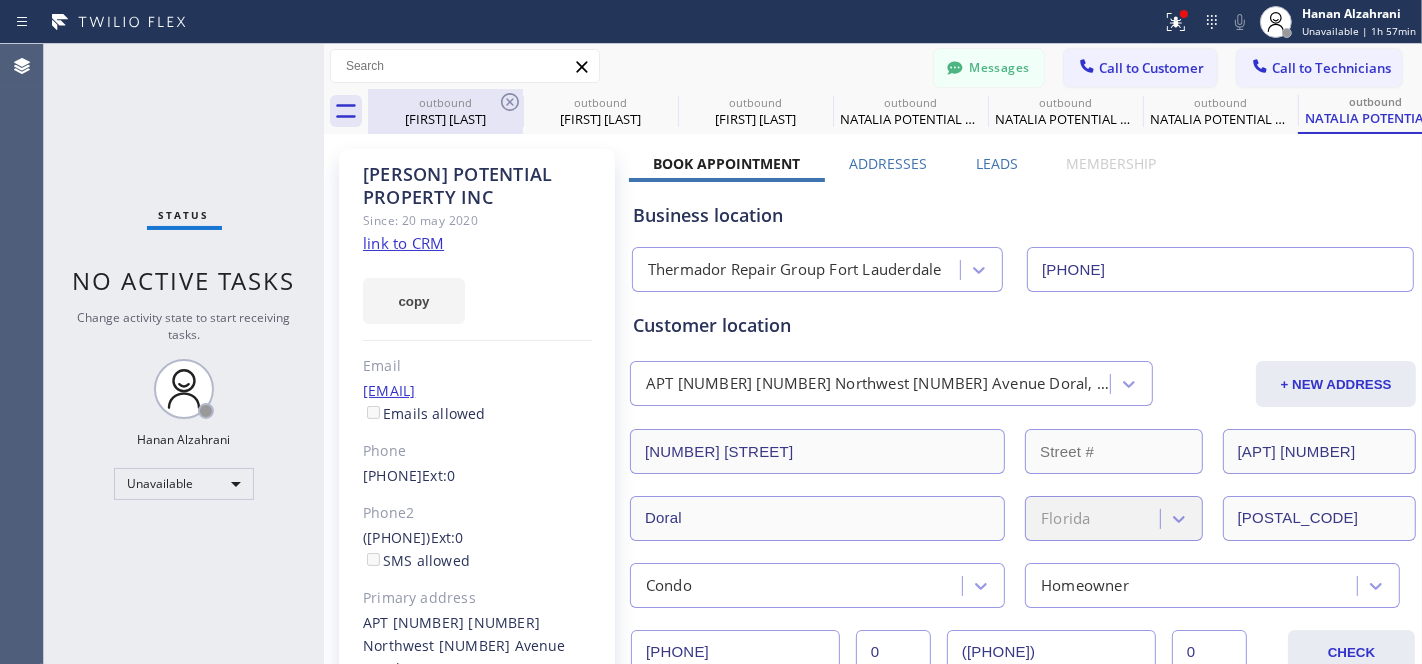 click on "outbound" at bounding box center (445, 102) 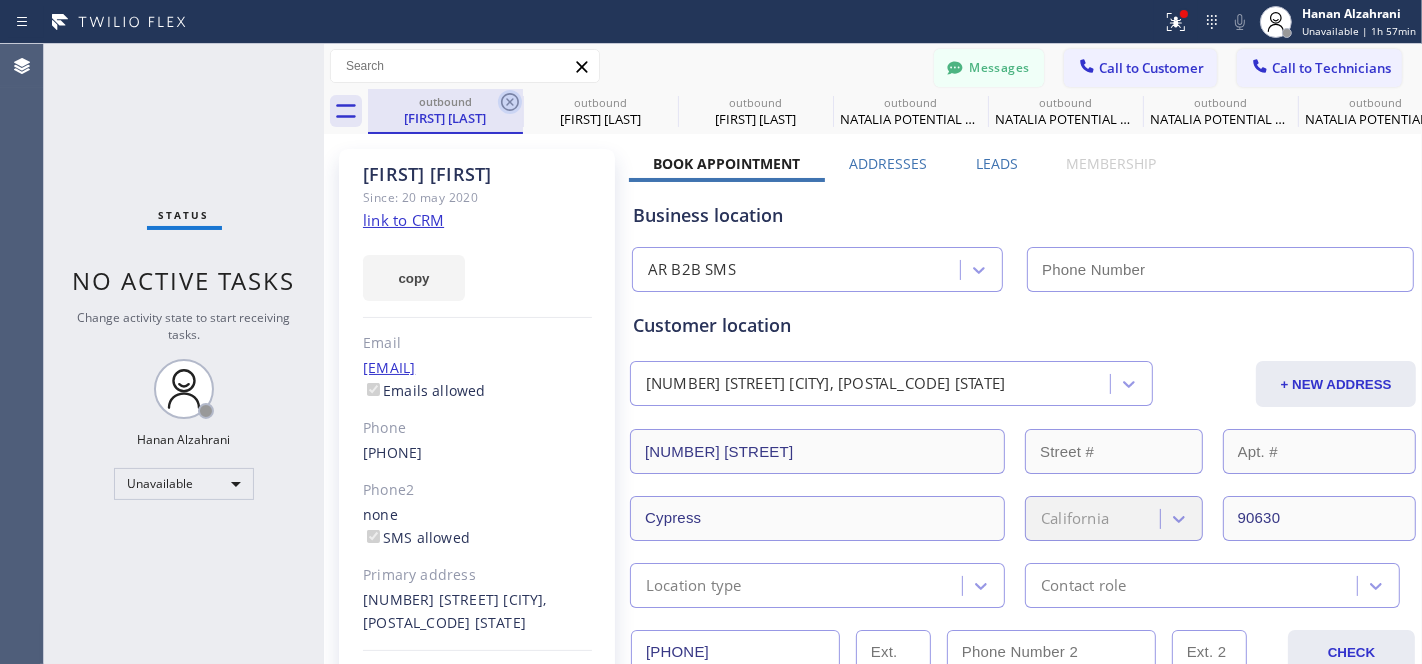 type on "(833) 692-2271" 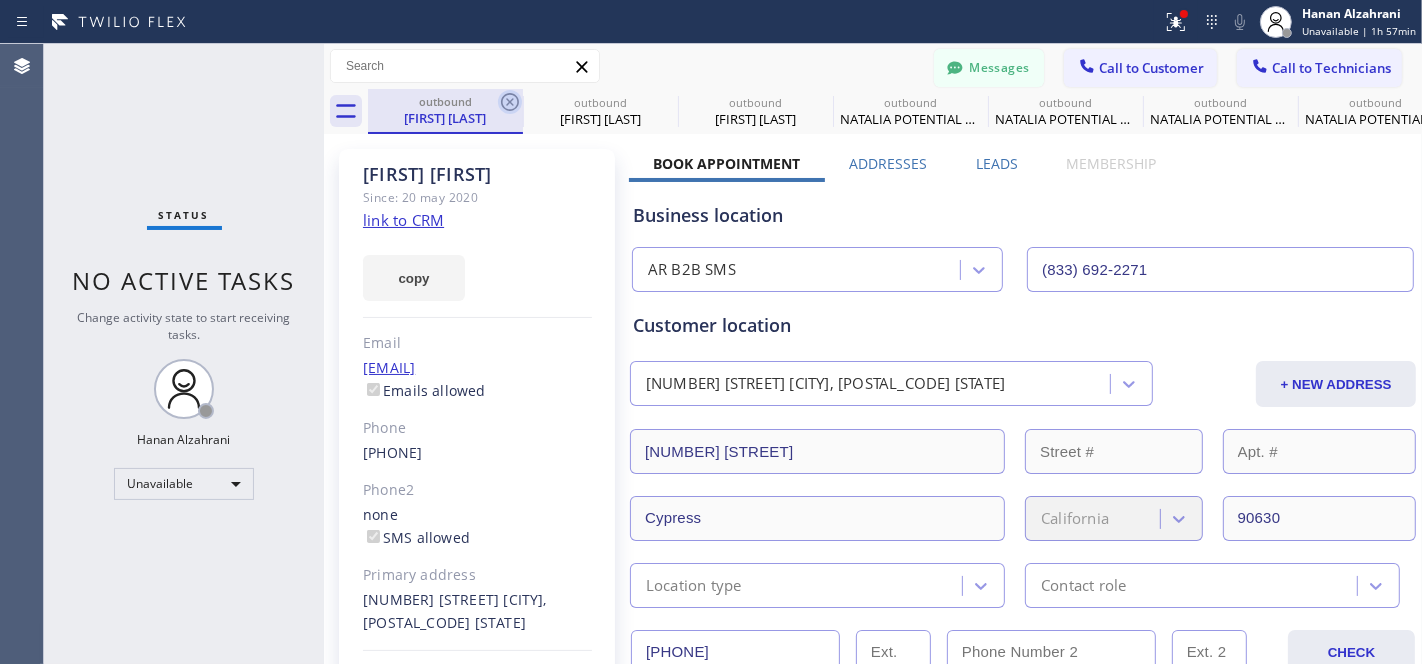 click 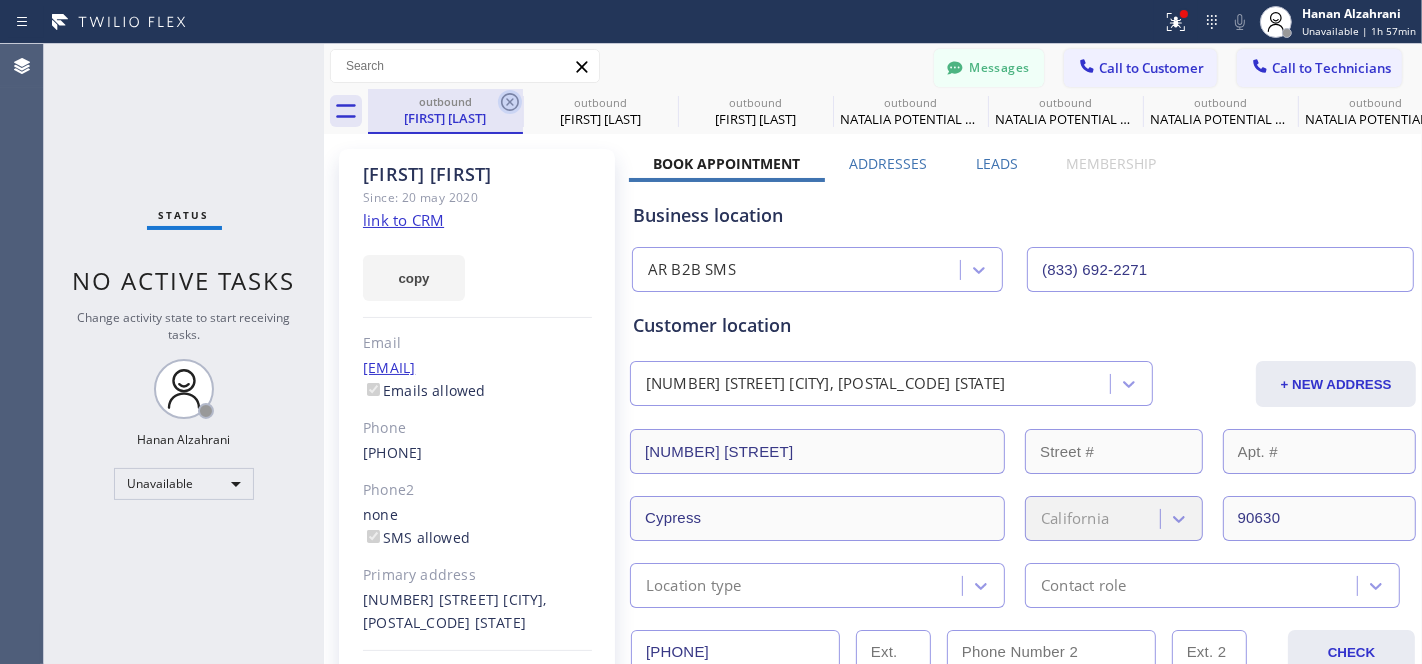 click 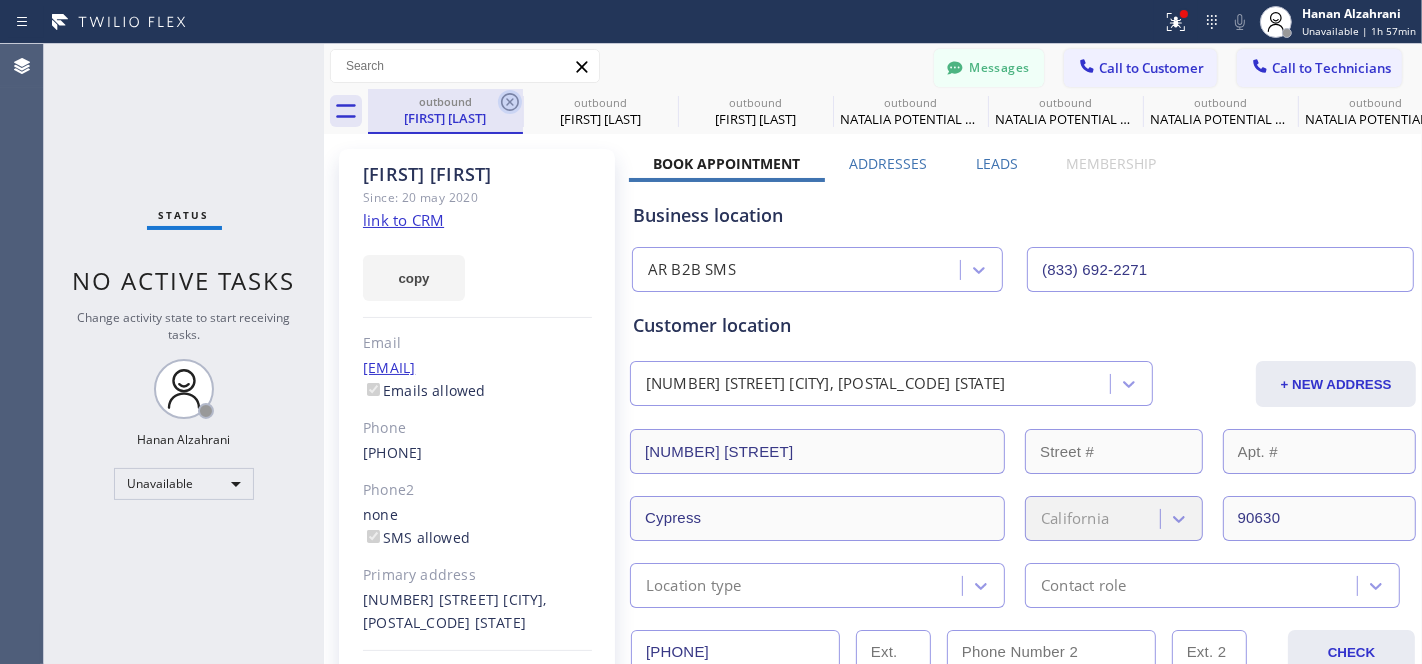 click 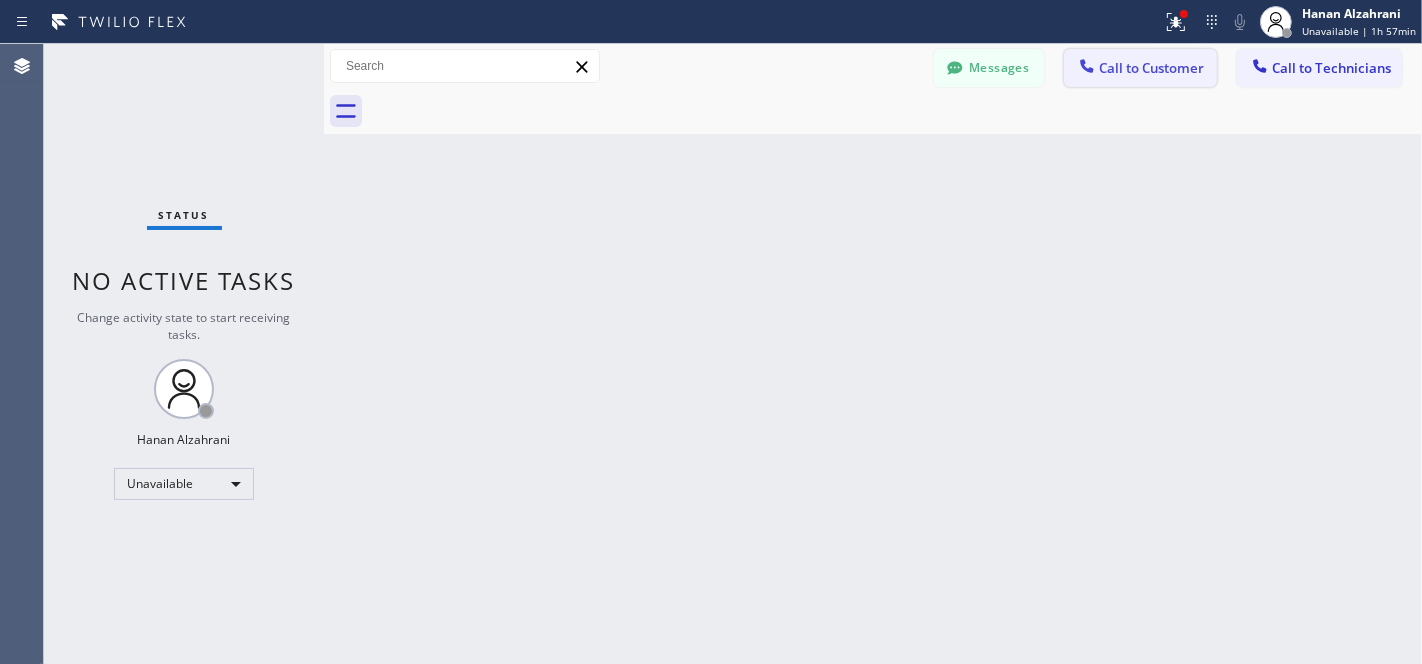 click on "Call to Customer" at bounding box center (1140, 68) 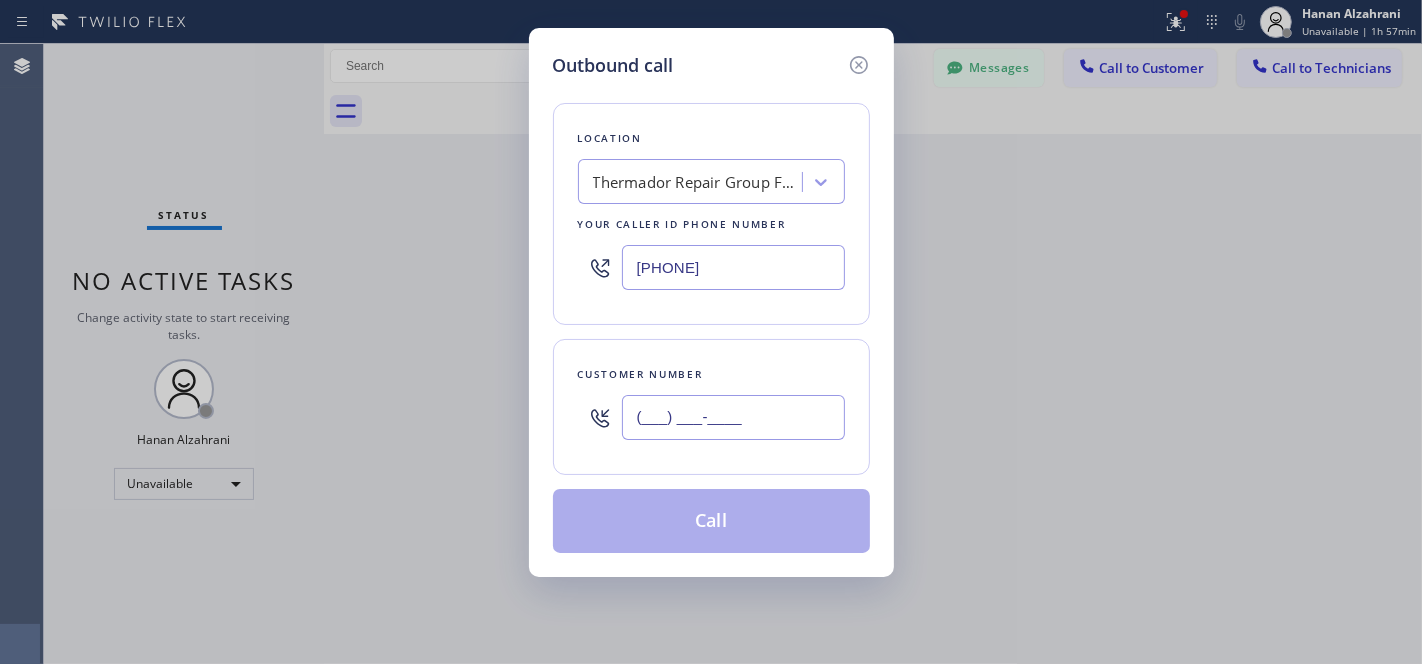click on "(___) ___-____" at bounding box center (733, 417) 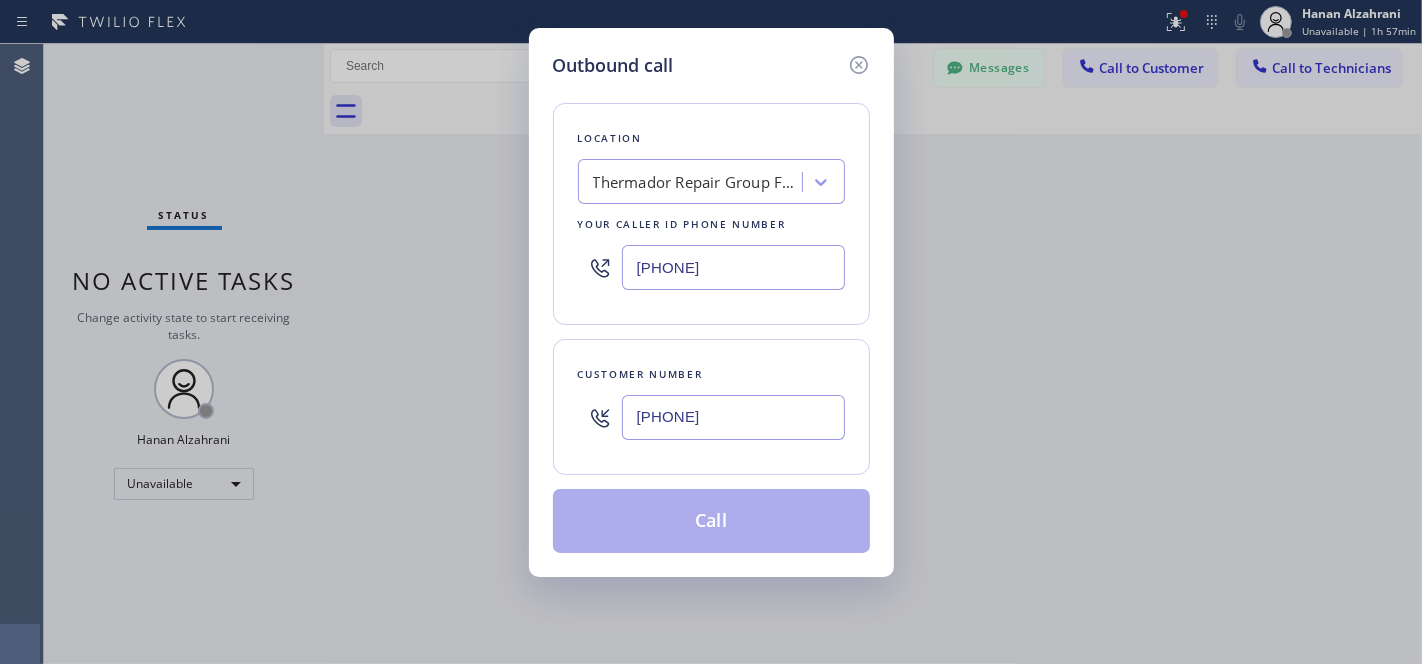 type on "[PHONE]" 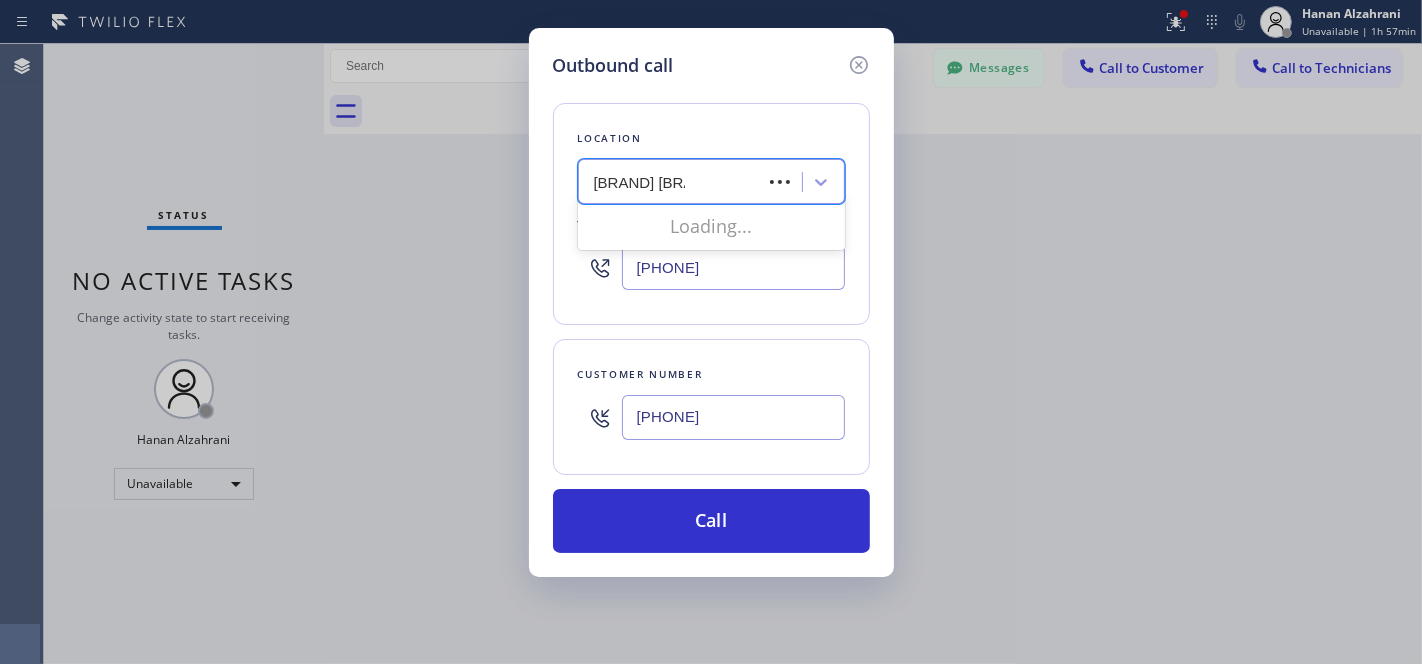 type on "home allian" 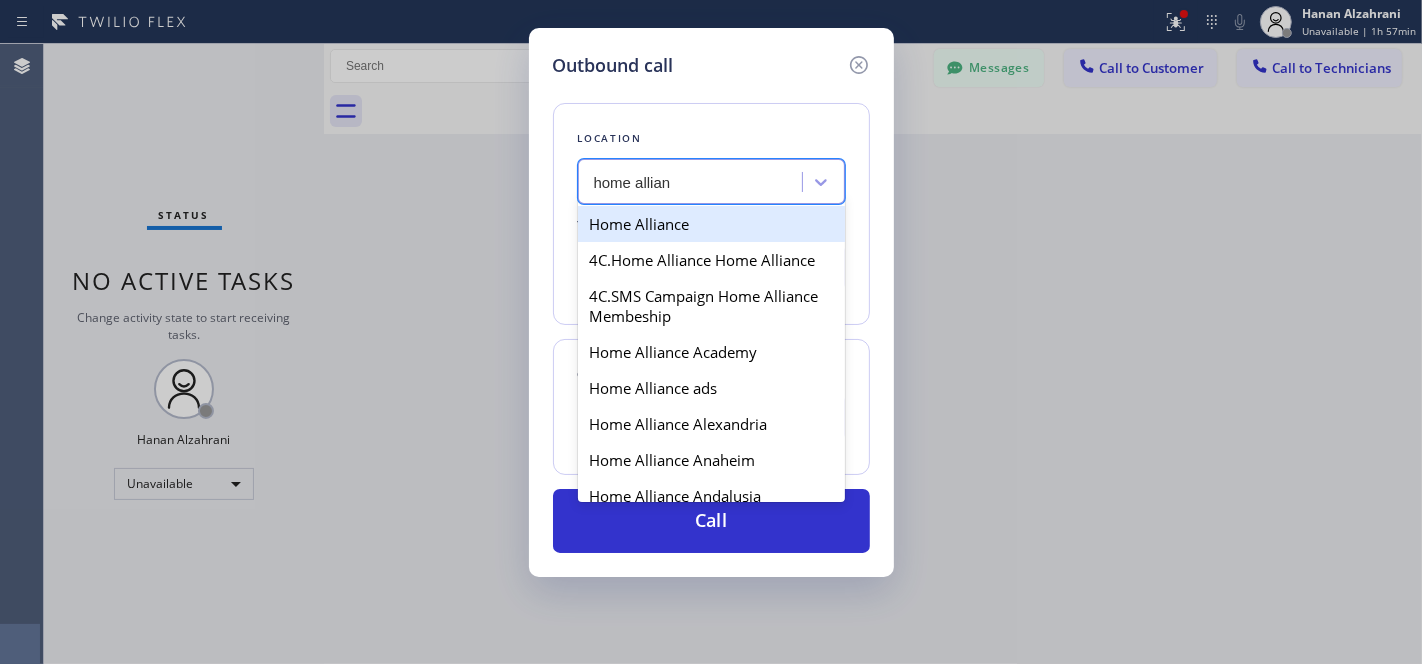 click on "Home Alliance" at bounding box center (711, 224) 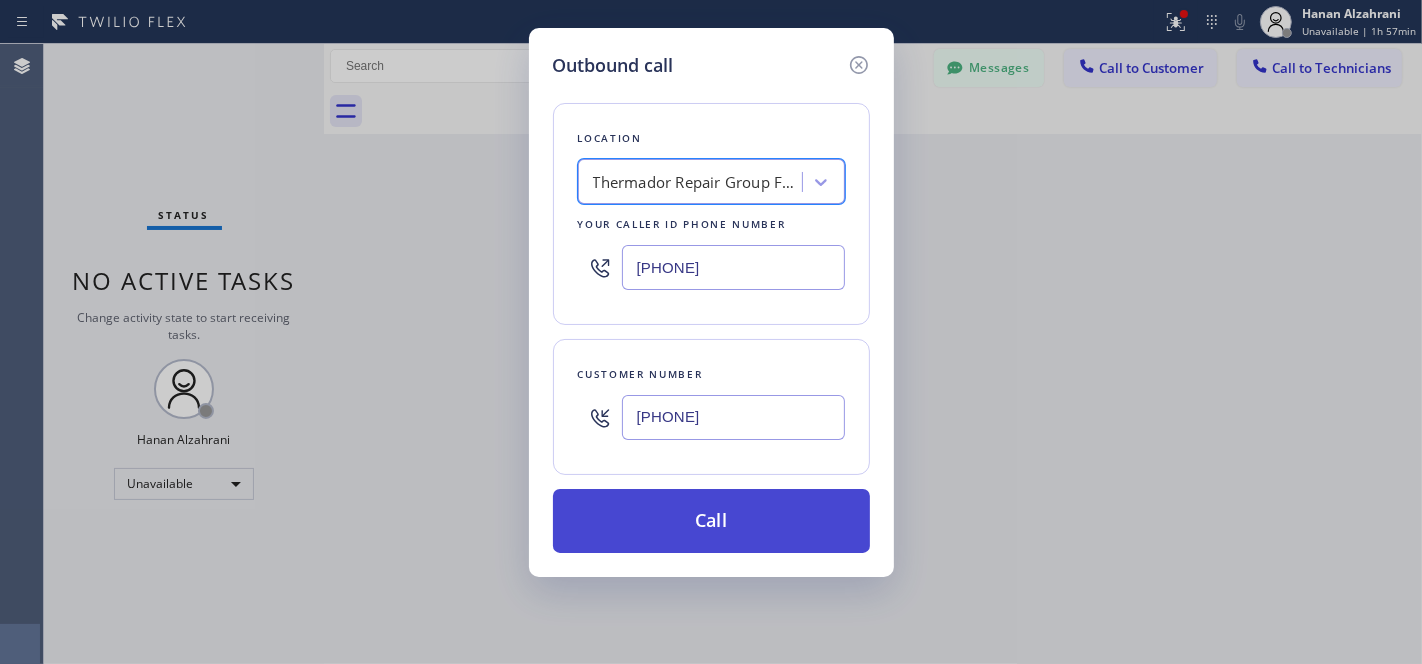 click on "Call" at bounding box center [711, 521] 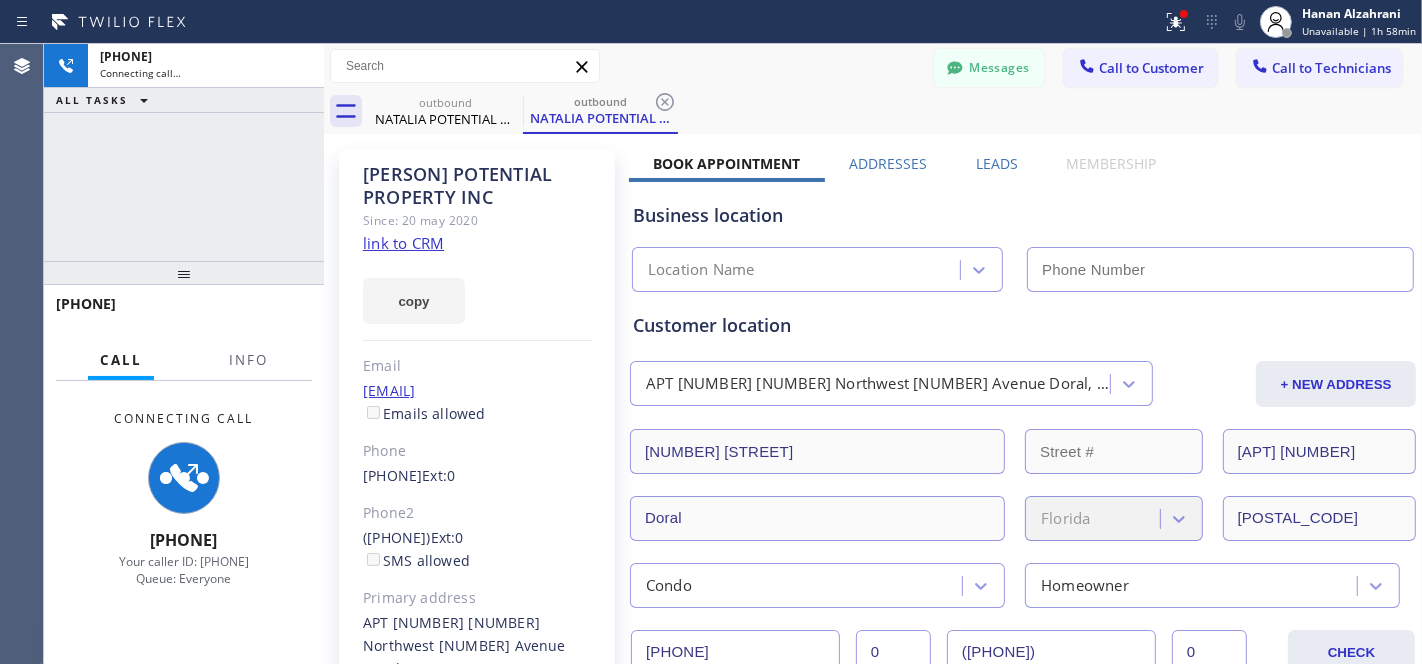 type on "[PHONE]" 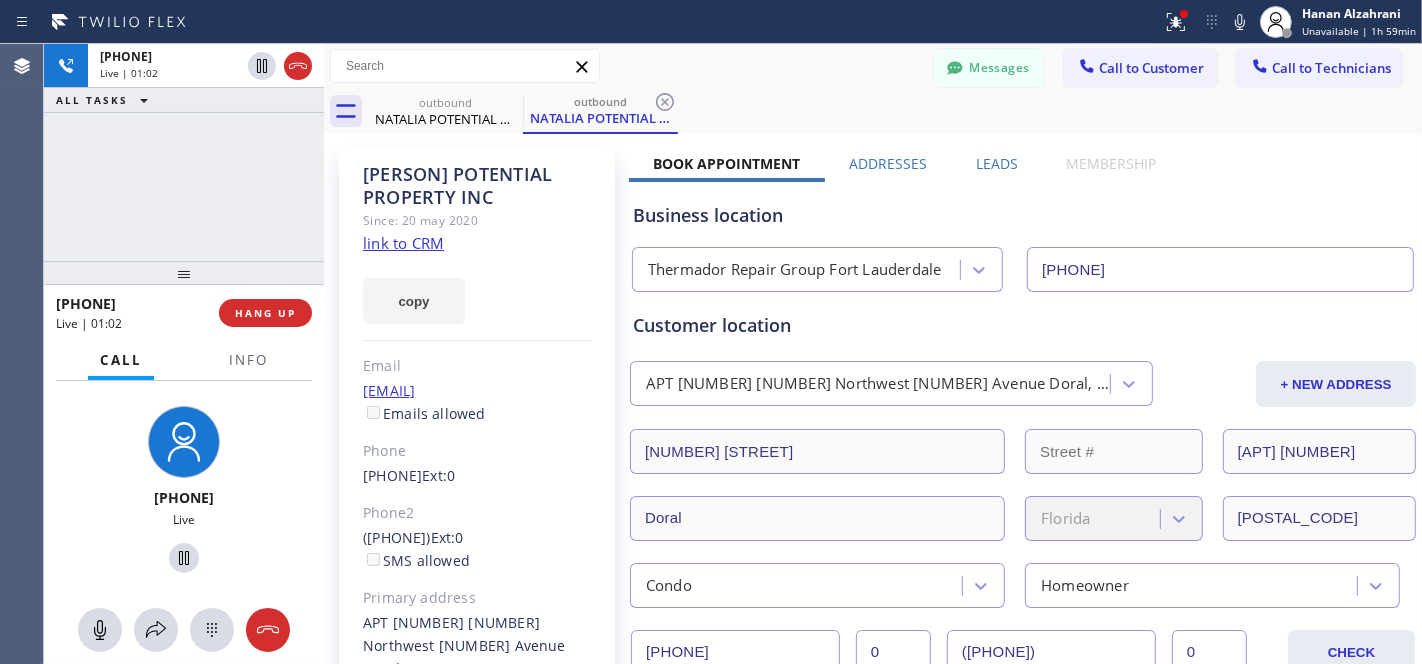 click on "NATALIA POTENTIAL PROPERTY INC" 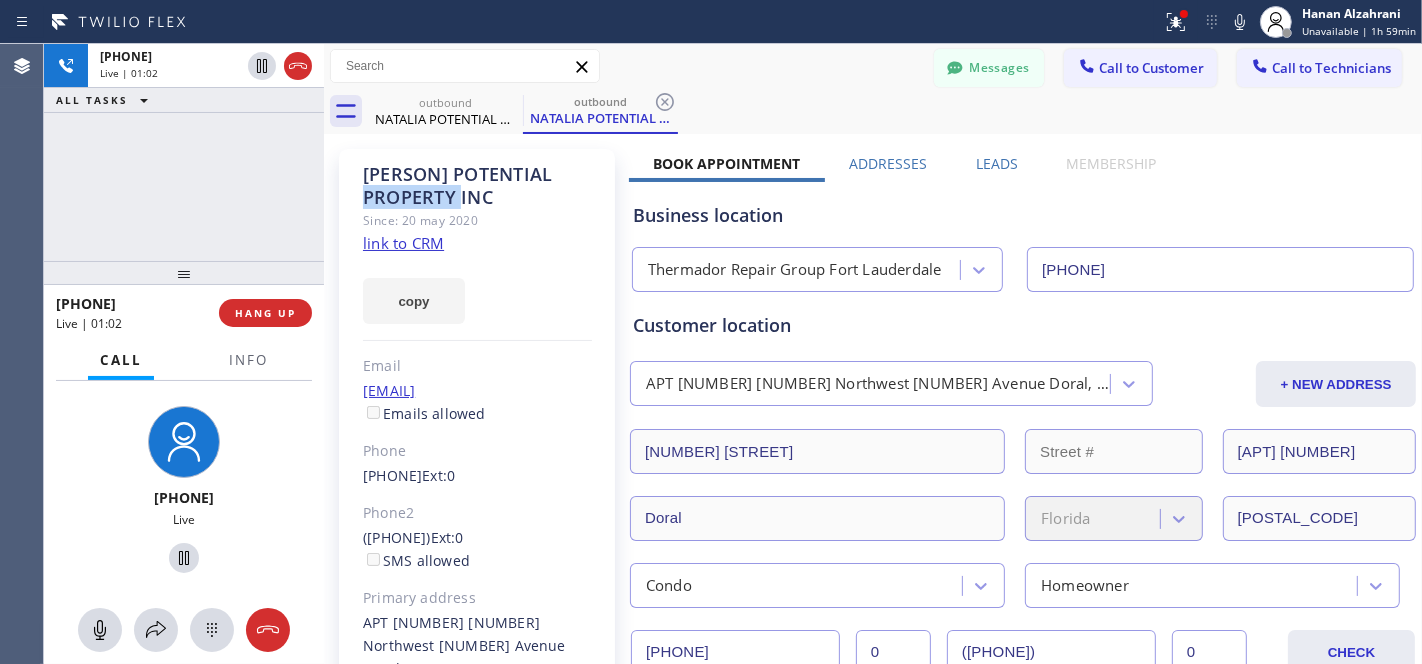 click on "NATALIA POTENTIAL PROPERTY INC" 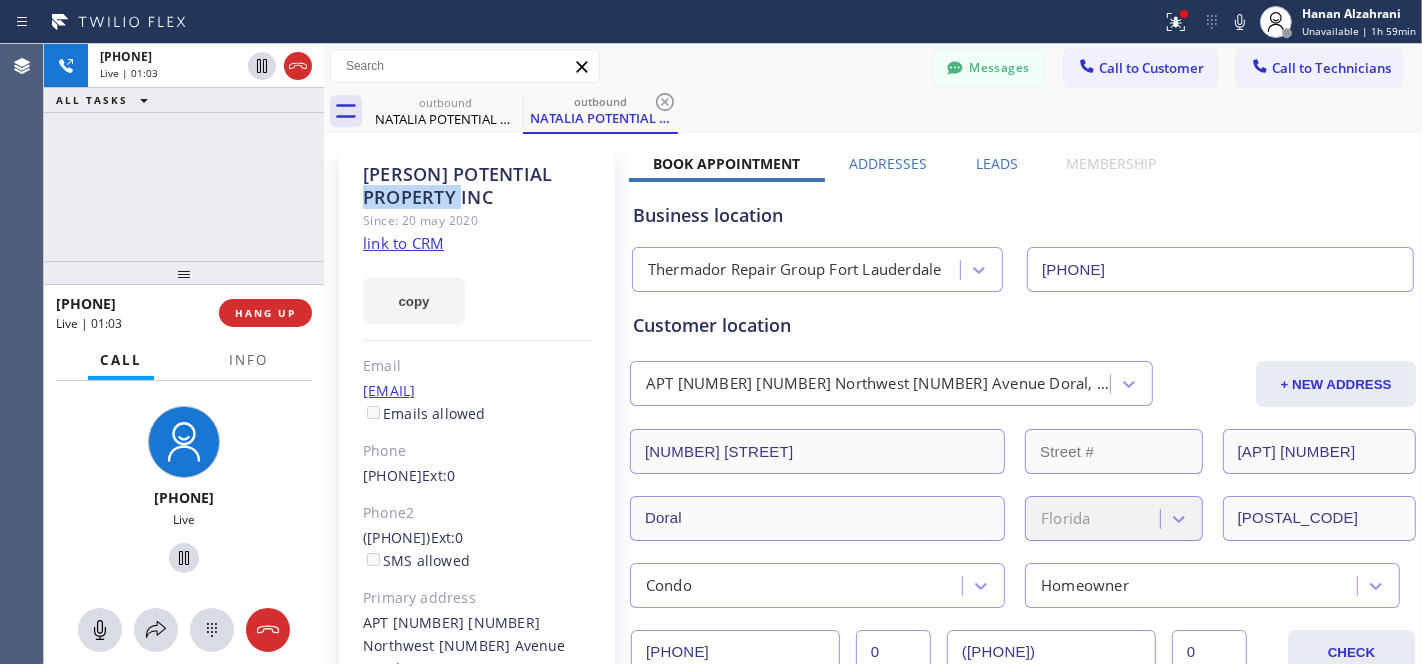 click on "NATALIA POTENTIAL PROPERTY INC" 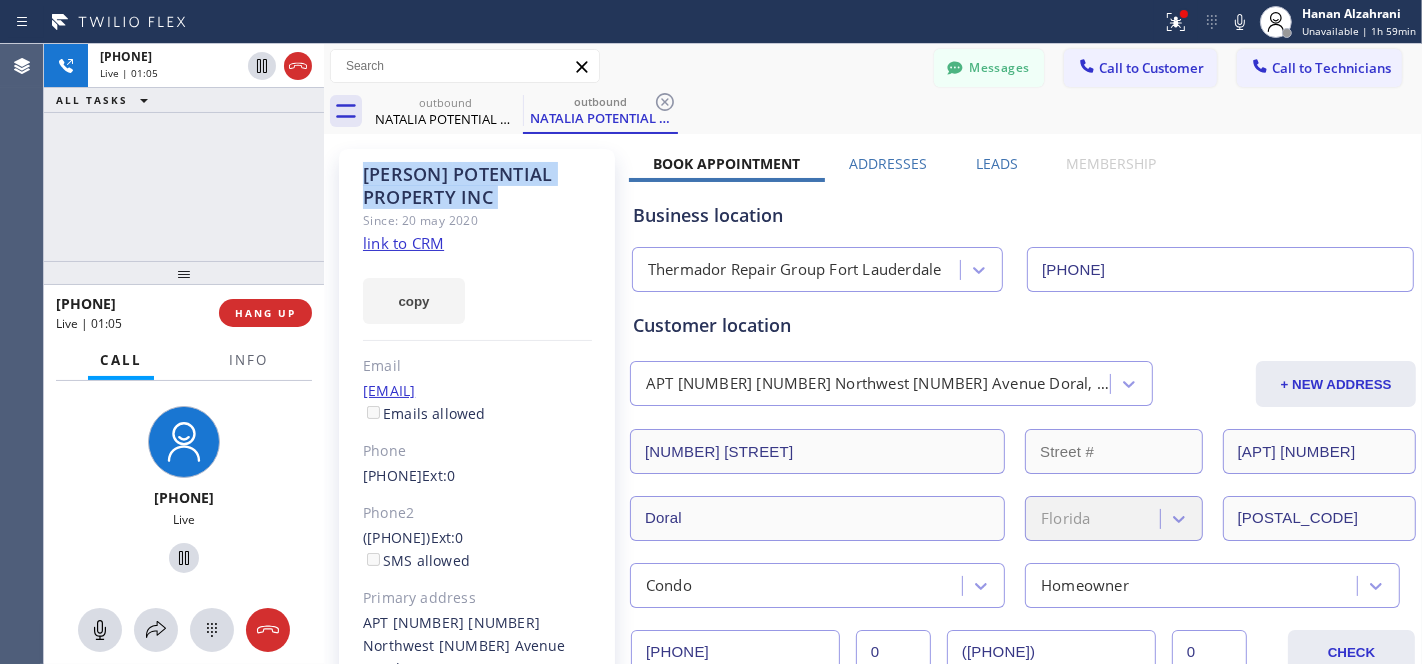 click on "NATALIA POTENTIAL PROPERTY INC" 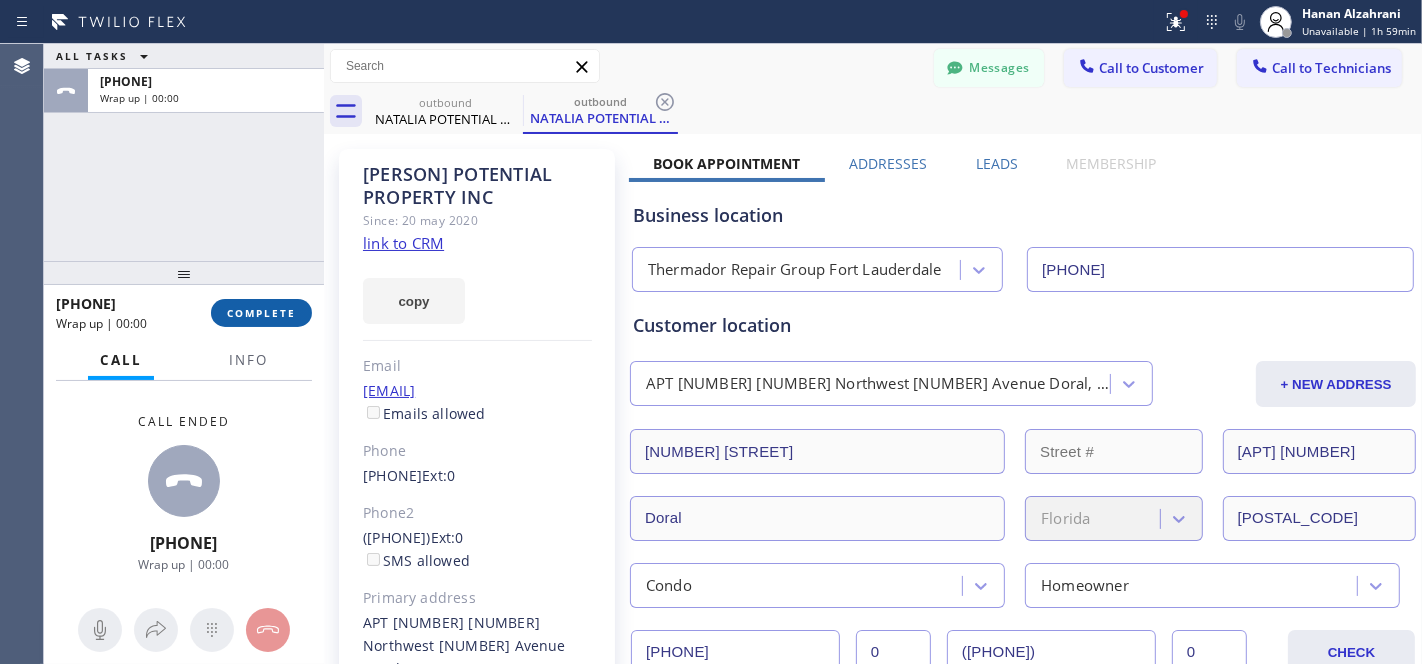 click on "COMPLETE" at bounding box center (261, 313) 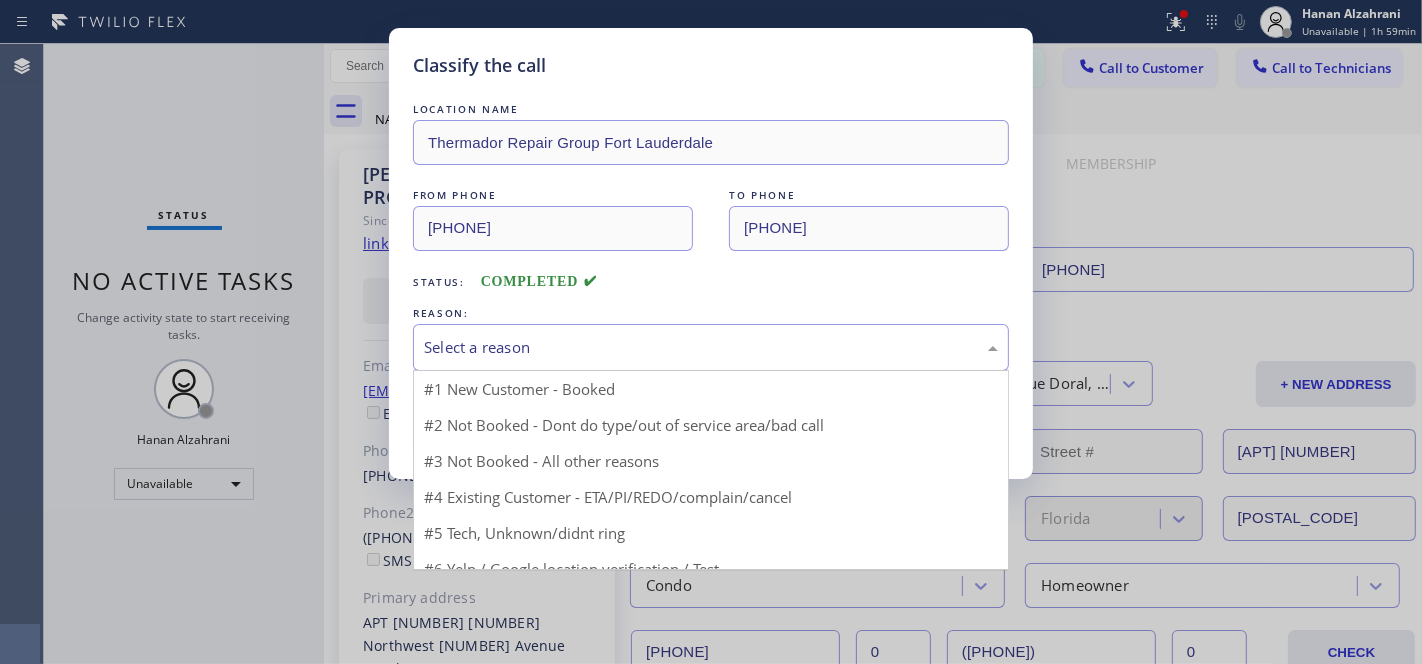 click on "Select a reason" at bounding box center (711, 347) 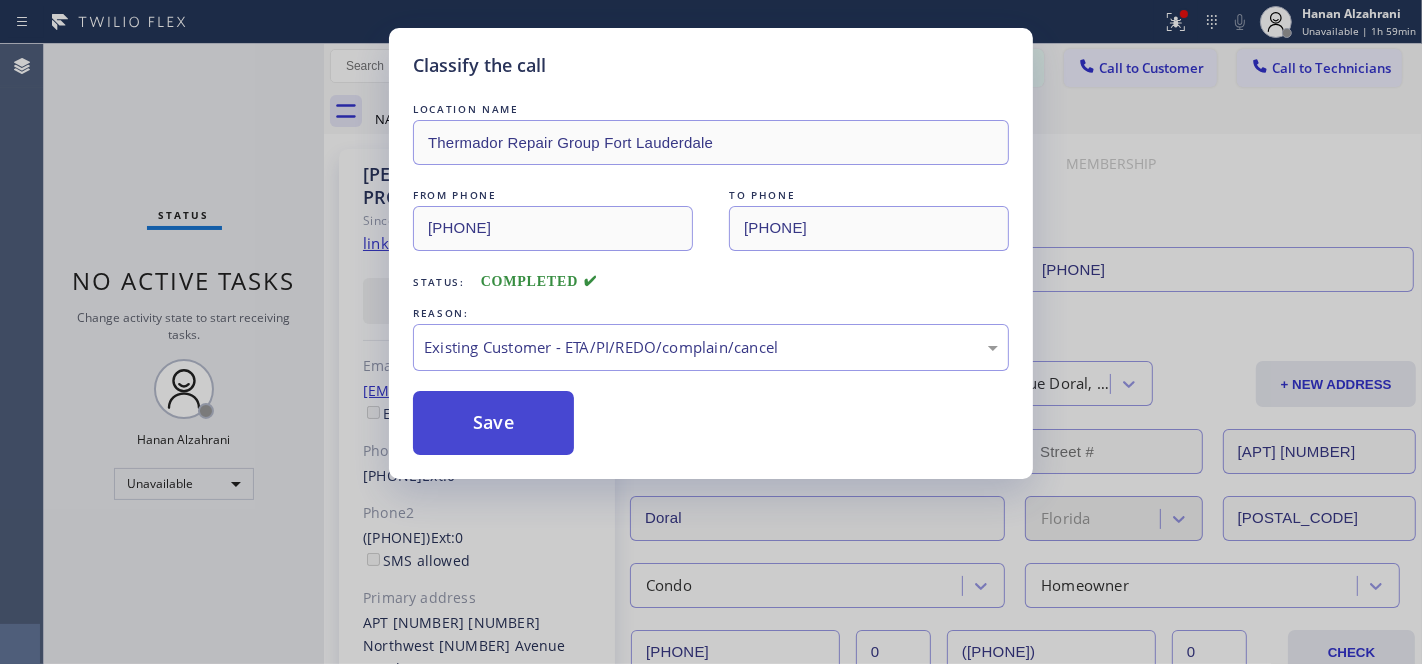 click on "Save" at bounding box center [493, 423] 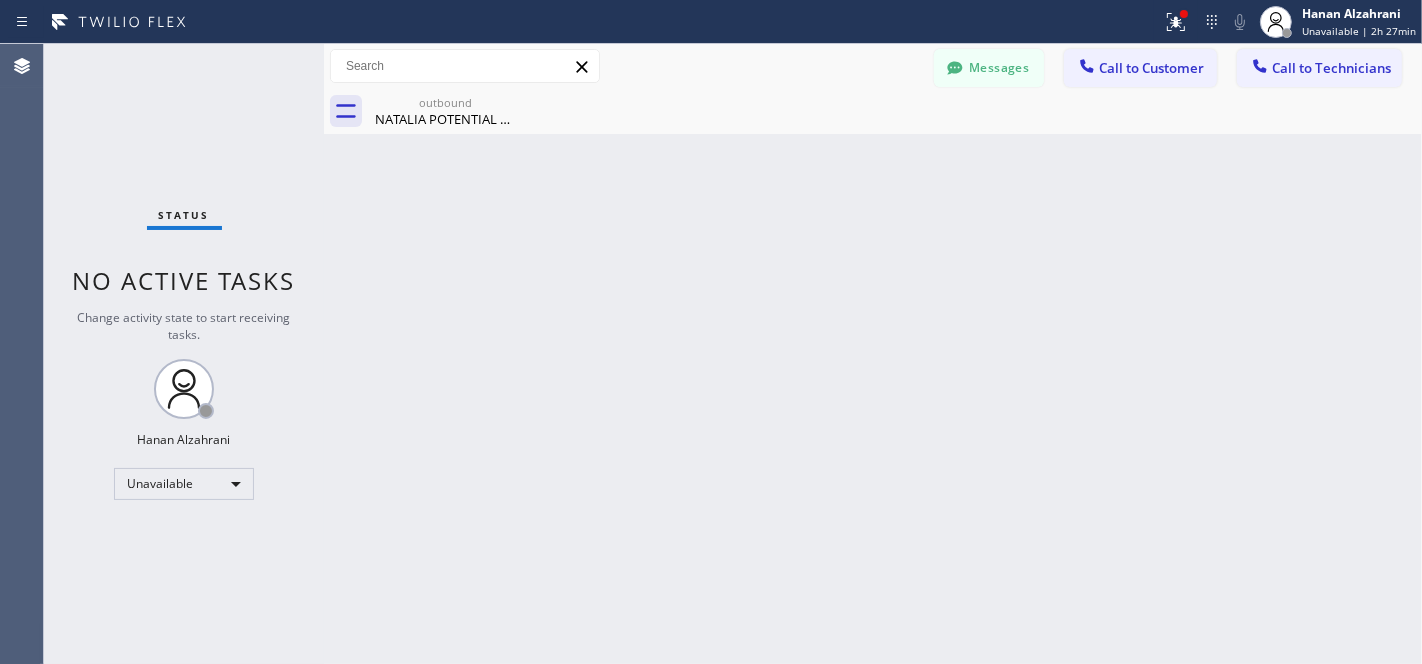 click on "Call to Customer" at bounding box center [1151, 68] 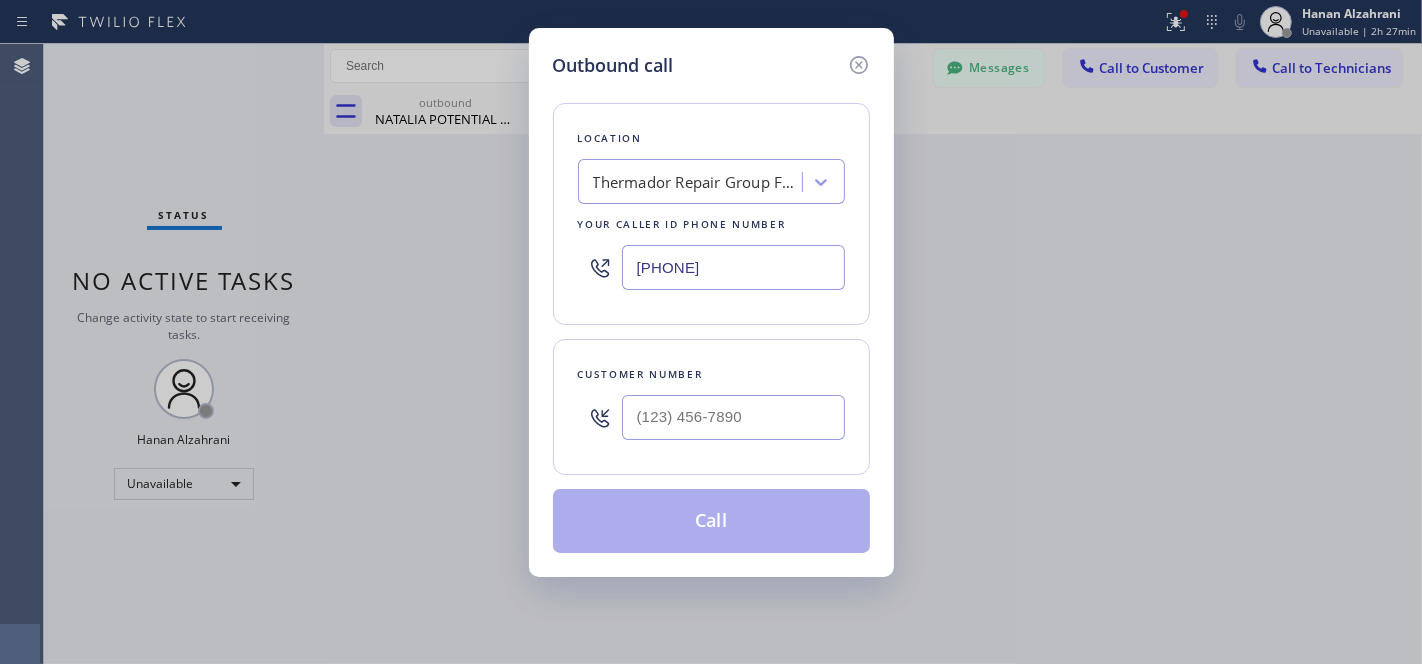 click at bounding box center (733, 417) 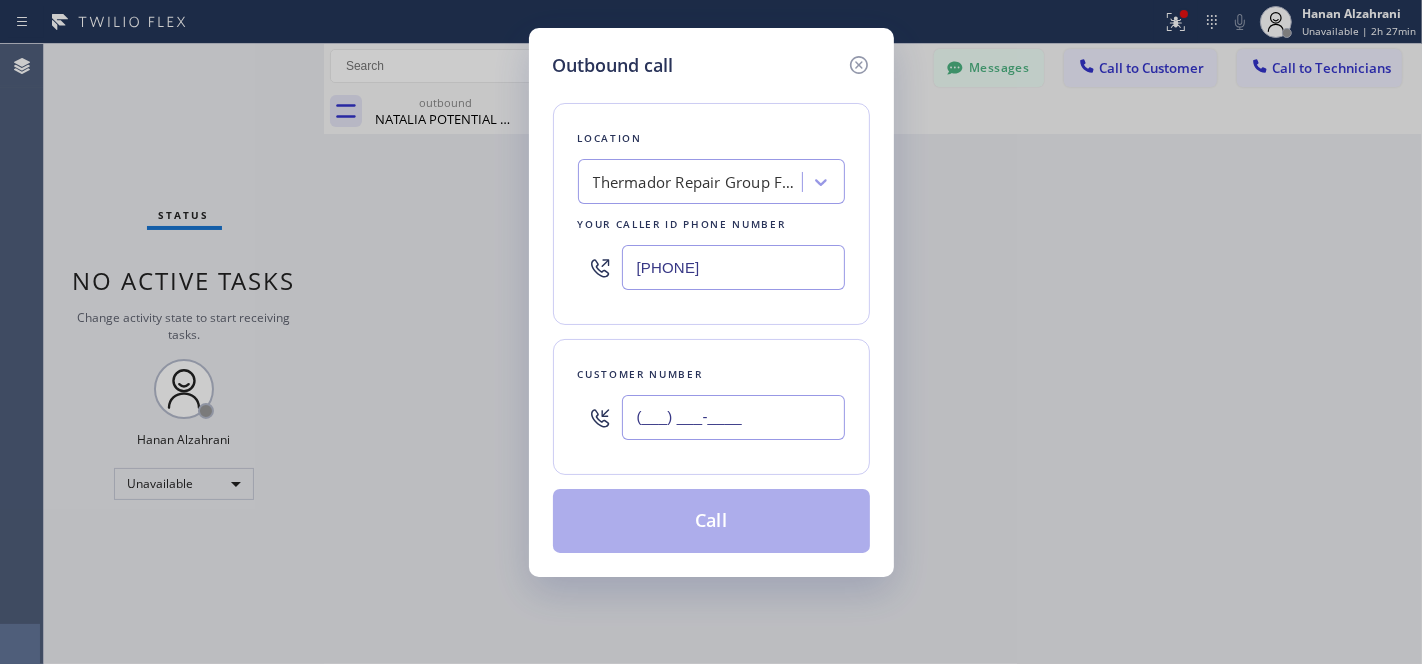 paste on "[PHONE]" 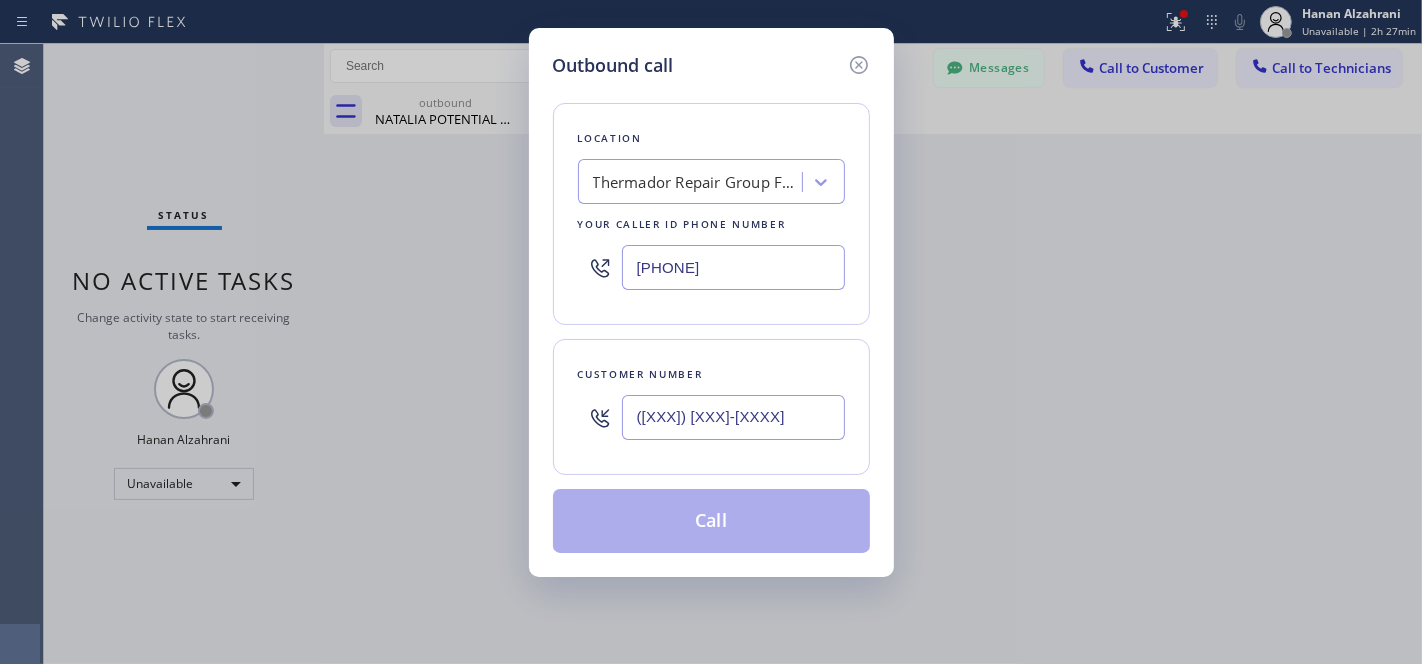 type on "([XXX]) [XXX]-[XXXX]" 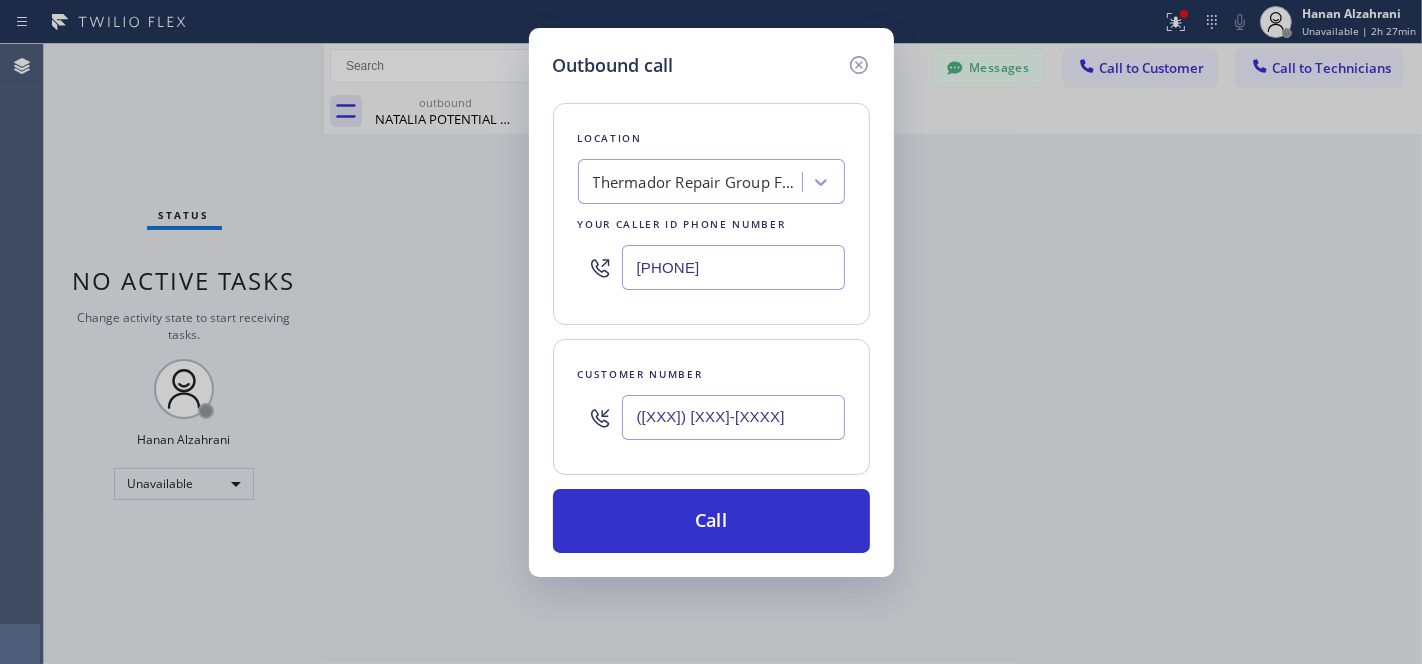 click on "[PHONE]" at bounding box center (733, 267) 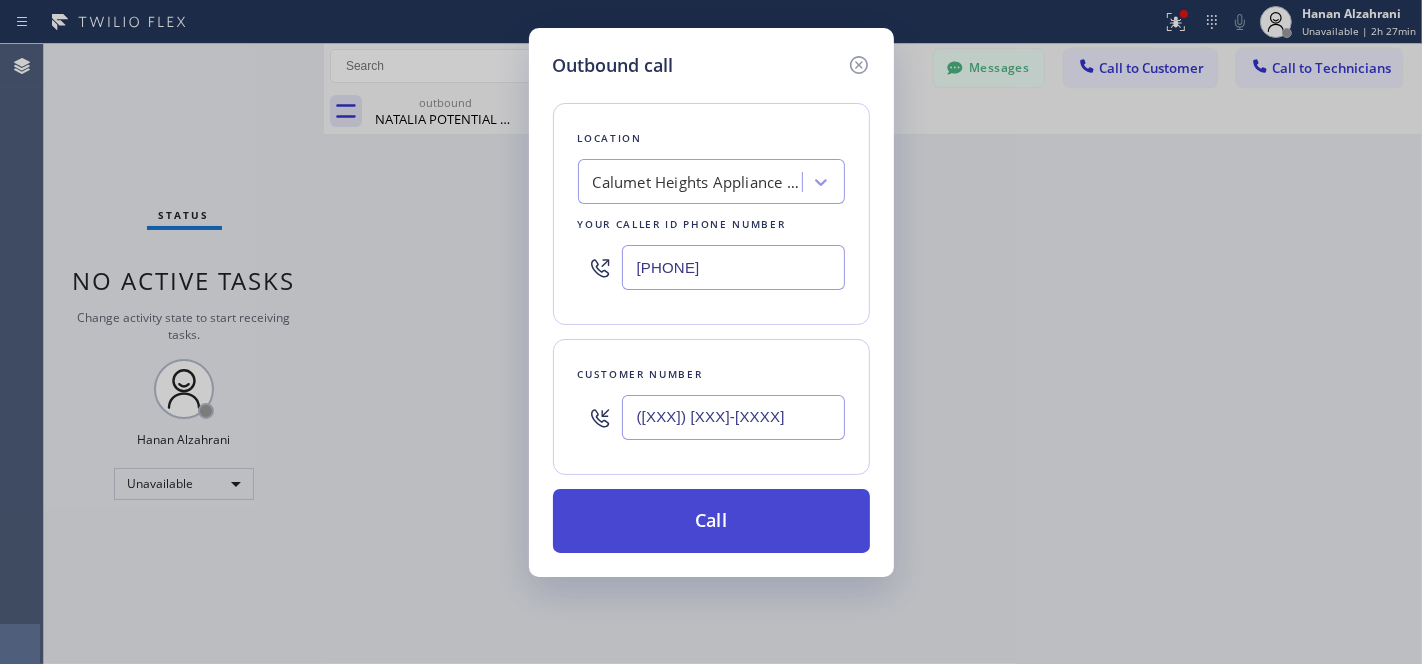 type on "[PHONE]" 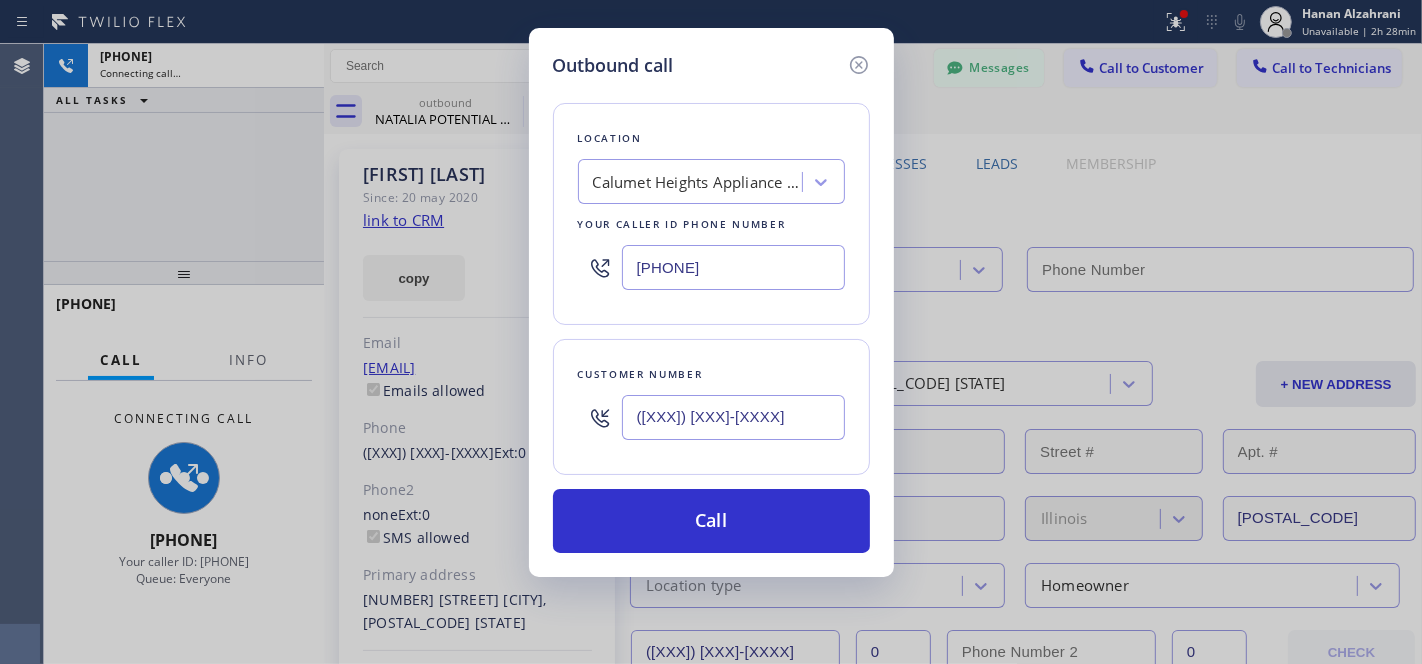type on "[PHONE]" 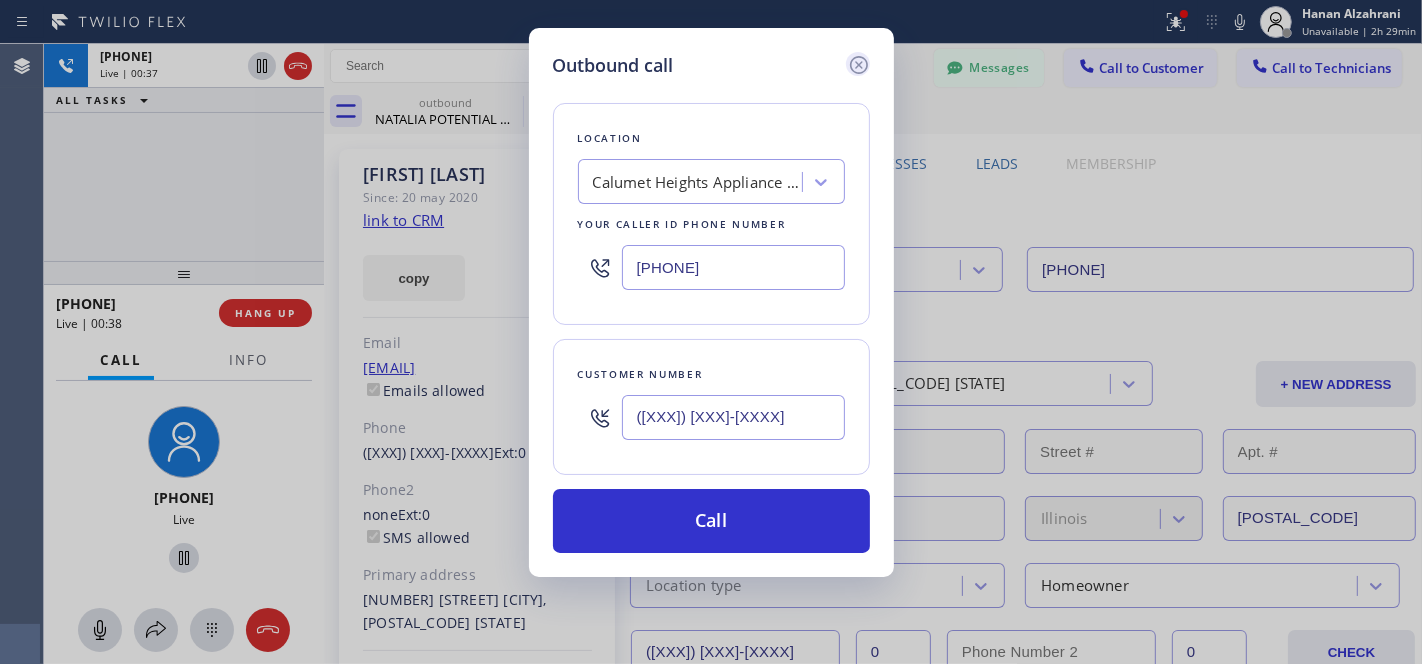 click 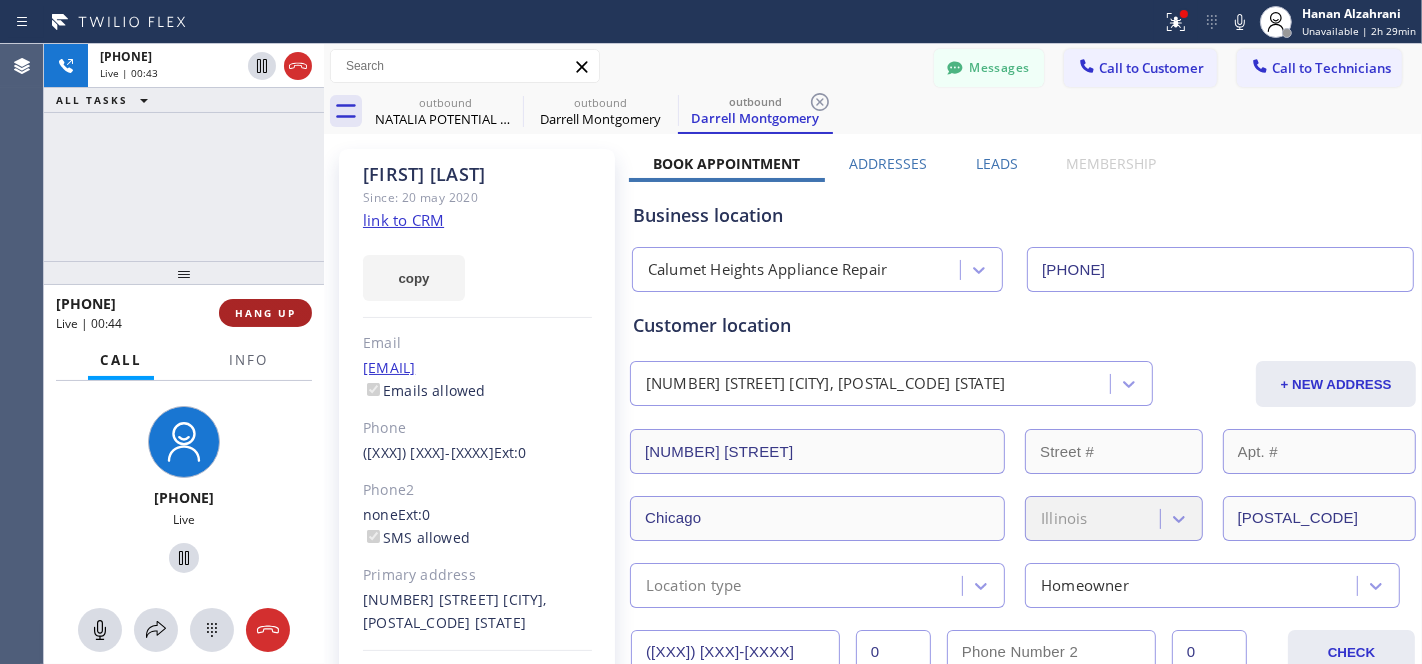 click on "HANG UP" at bounding box center (265, 313) 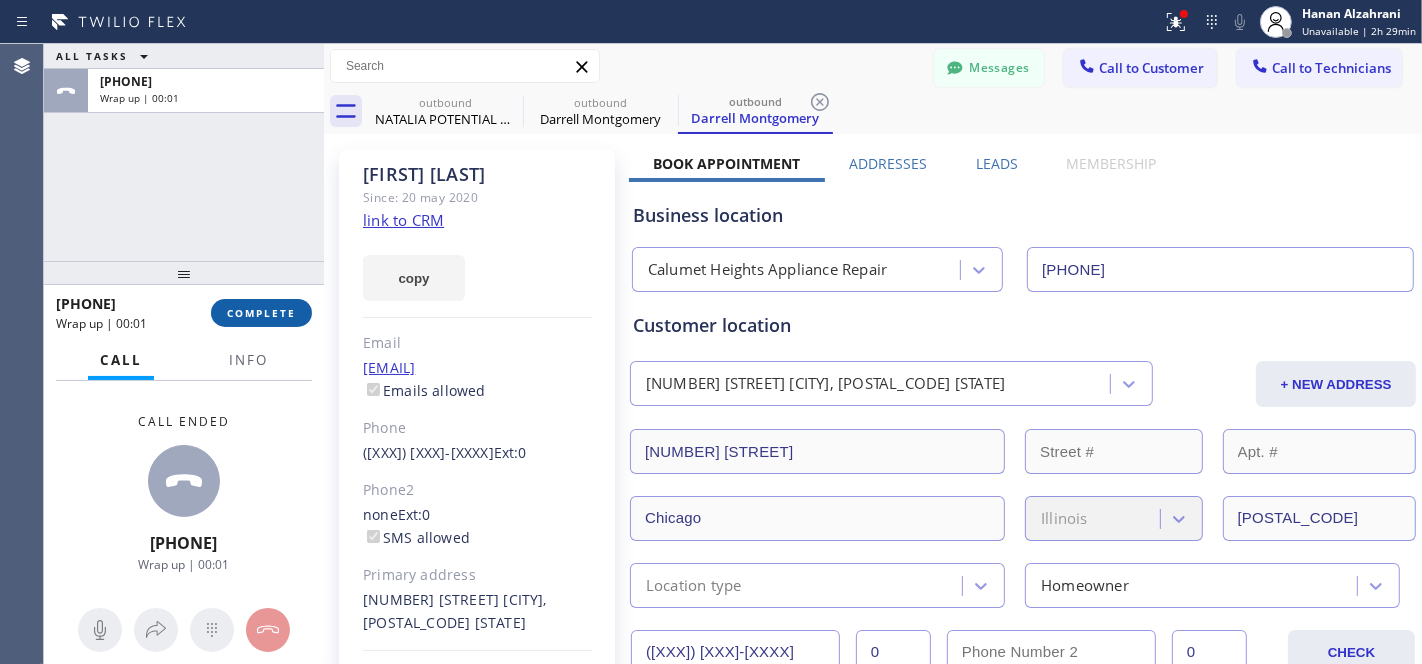 click on "COMPLETE" at bounding box center [261, 313] 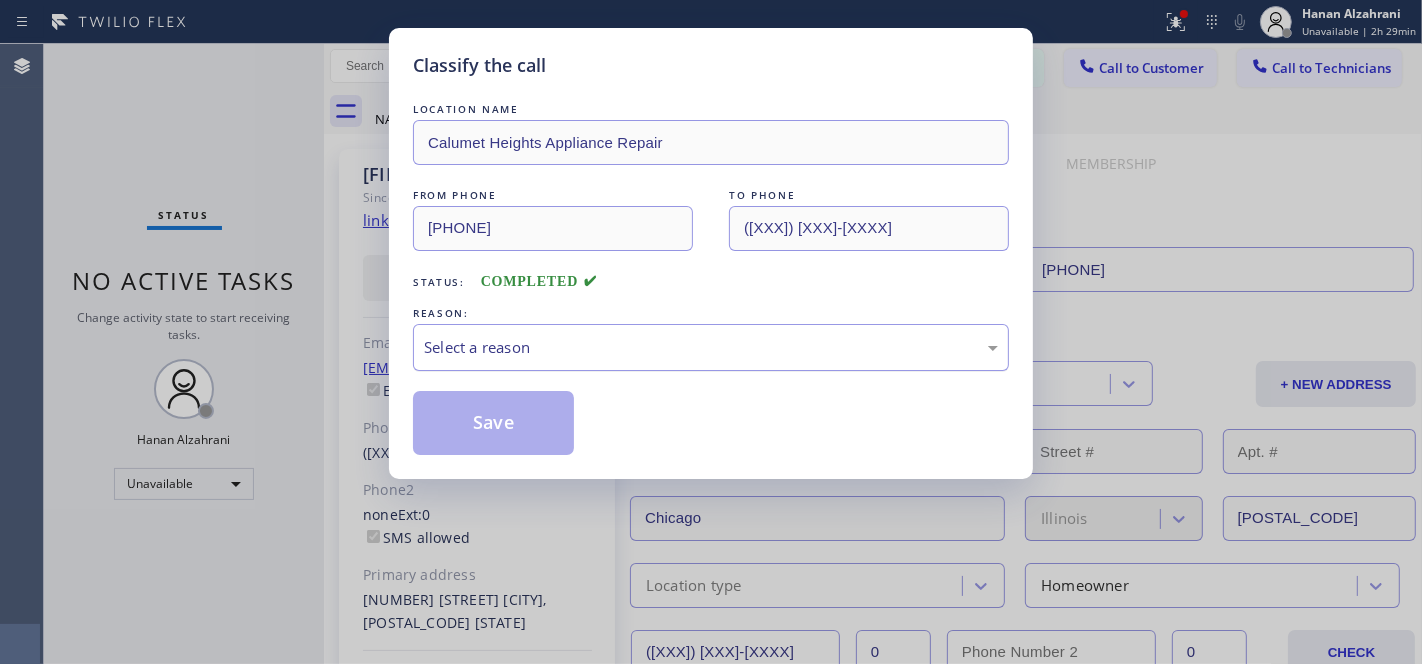 click on "Select a reason" at bounding box center (711, 347) 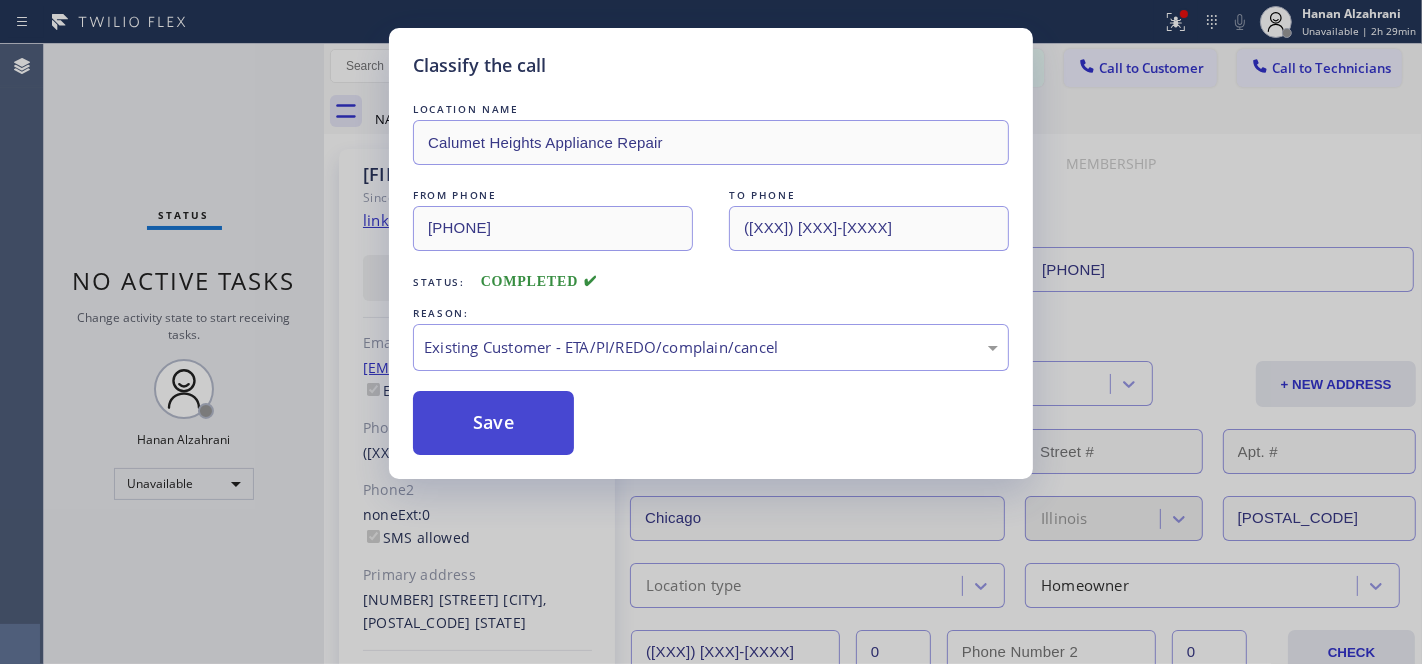 click on "Save" at bounding box center [493, 423] 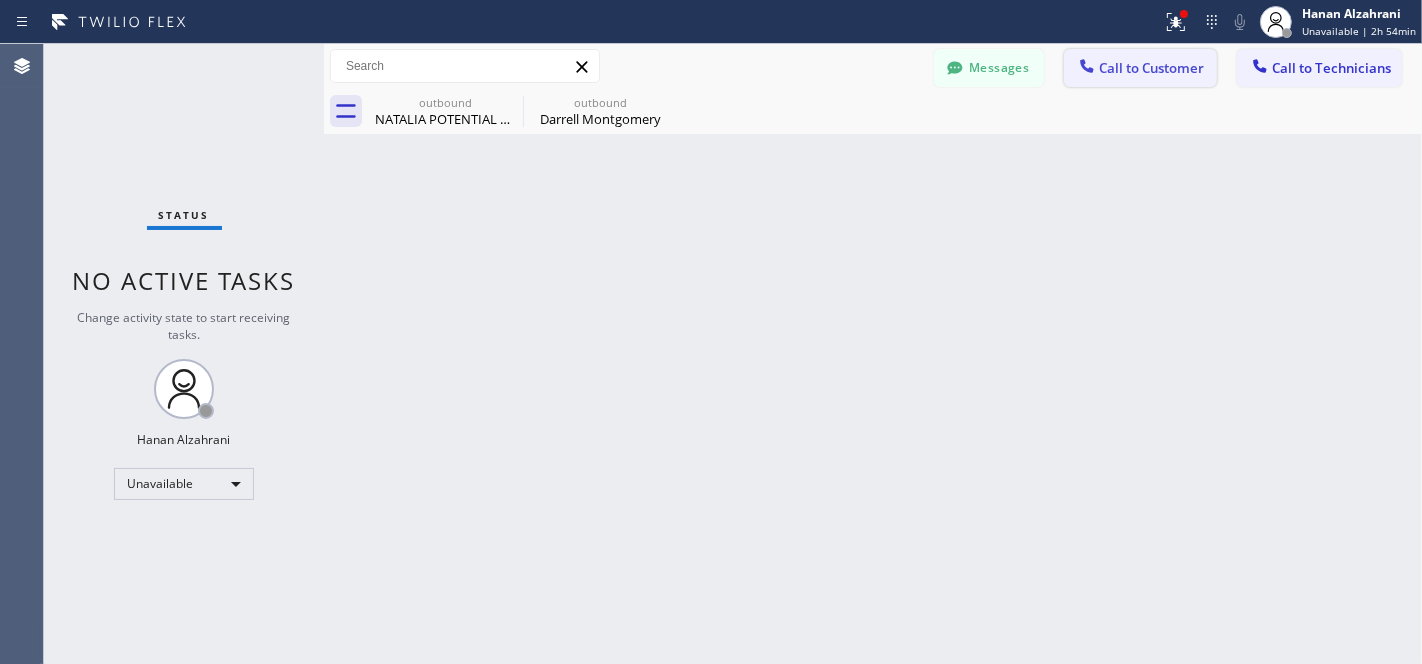 click on "Call to Customer" at bounding box center [1140, 68] 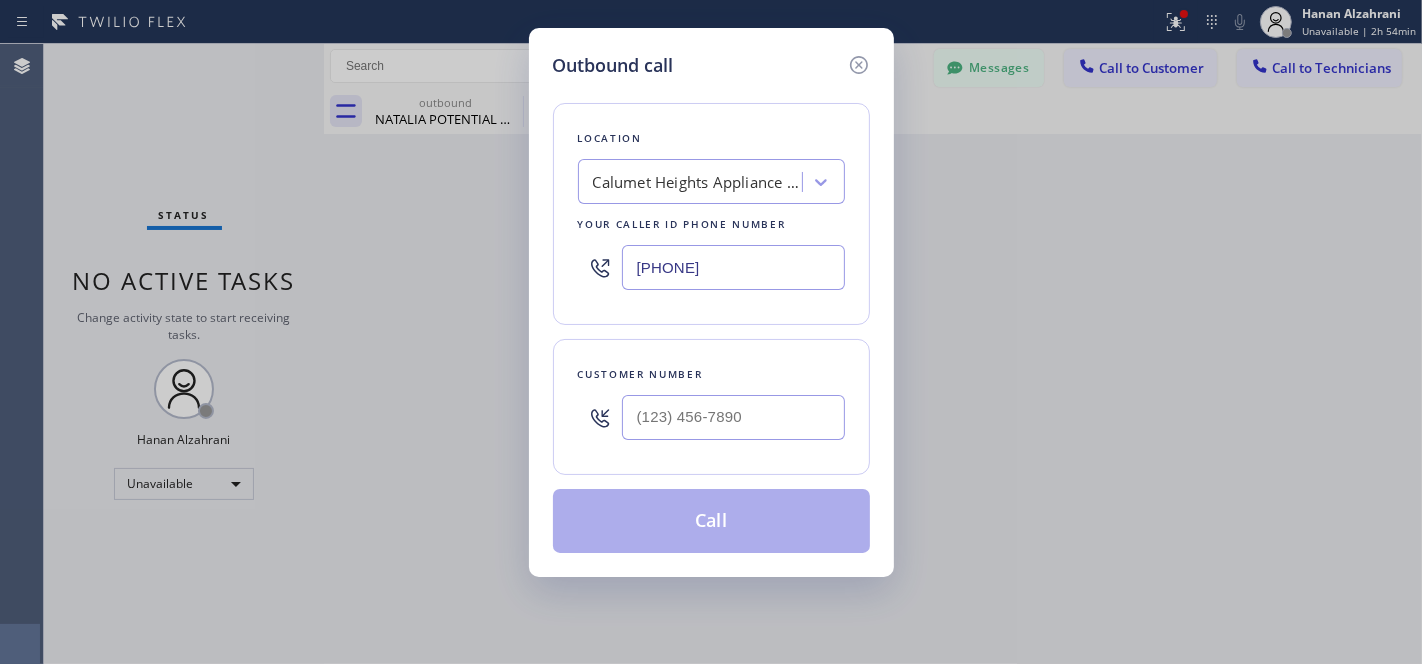 click on "Calumet Heights Appliance Repair" at bounding box center [698, 182] 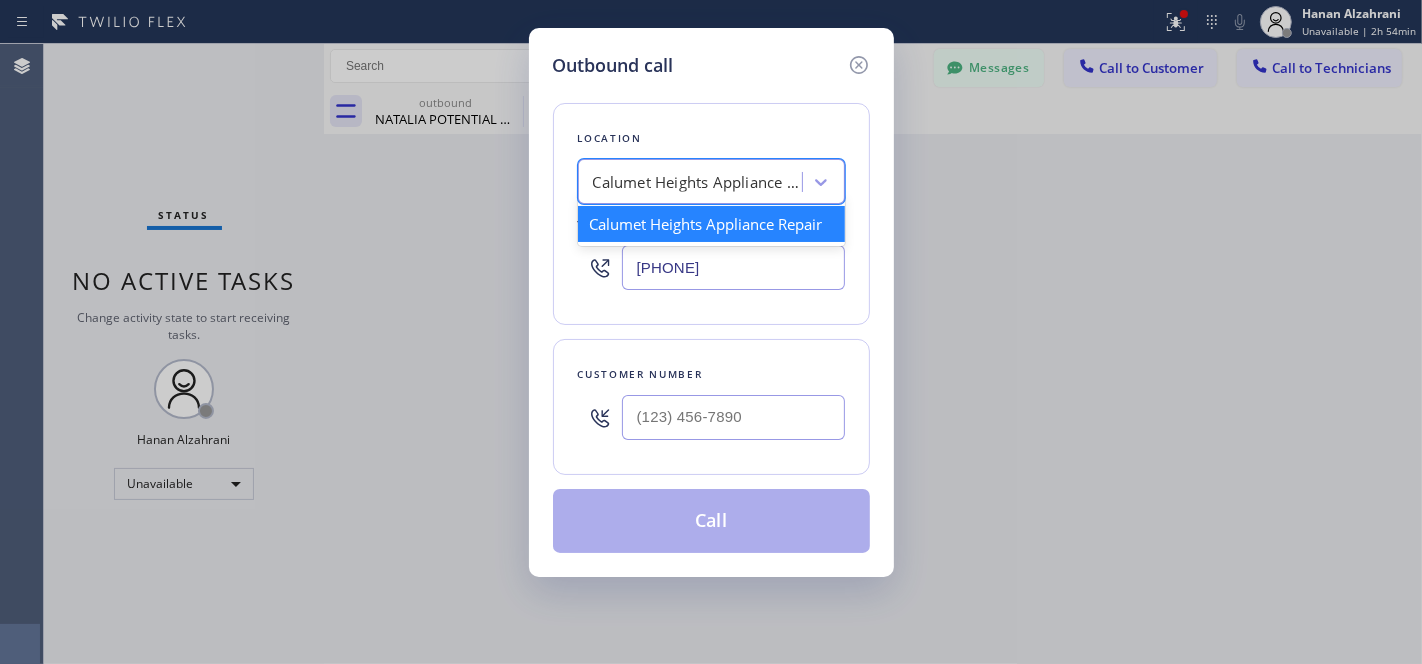 click on "[PHONE]" at bounding box center [733, 267] 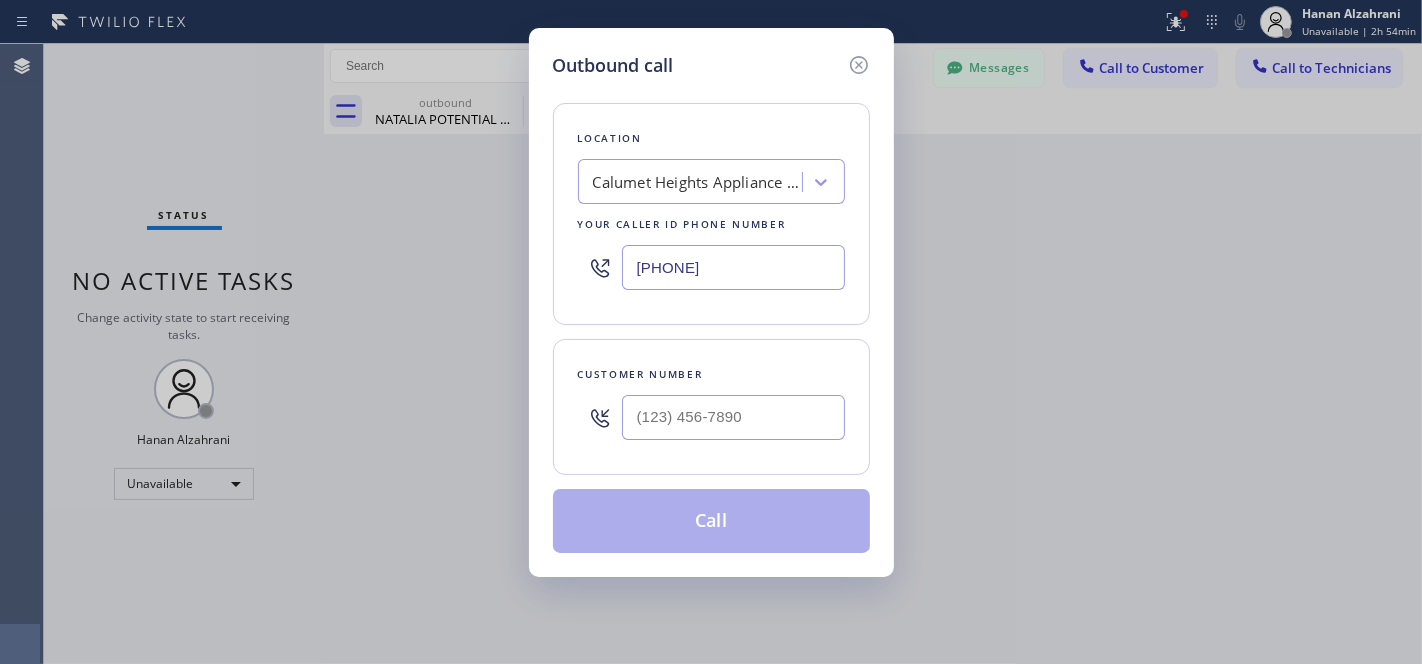 click on "[PHONE]" at bounding box center [733, 267] 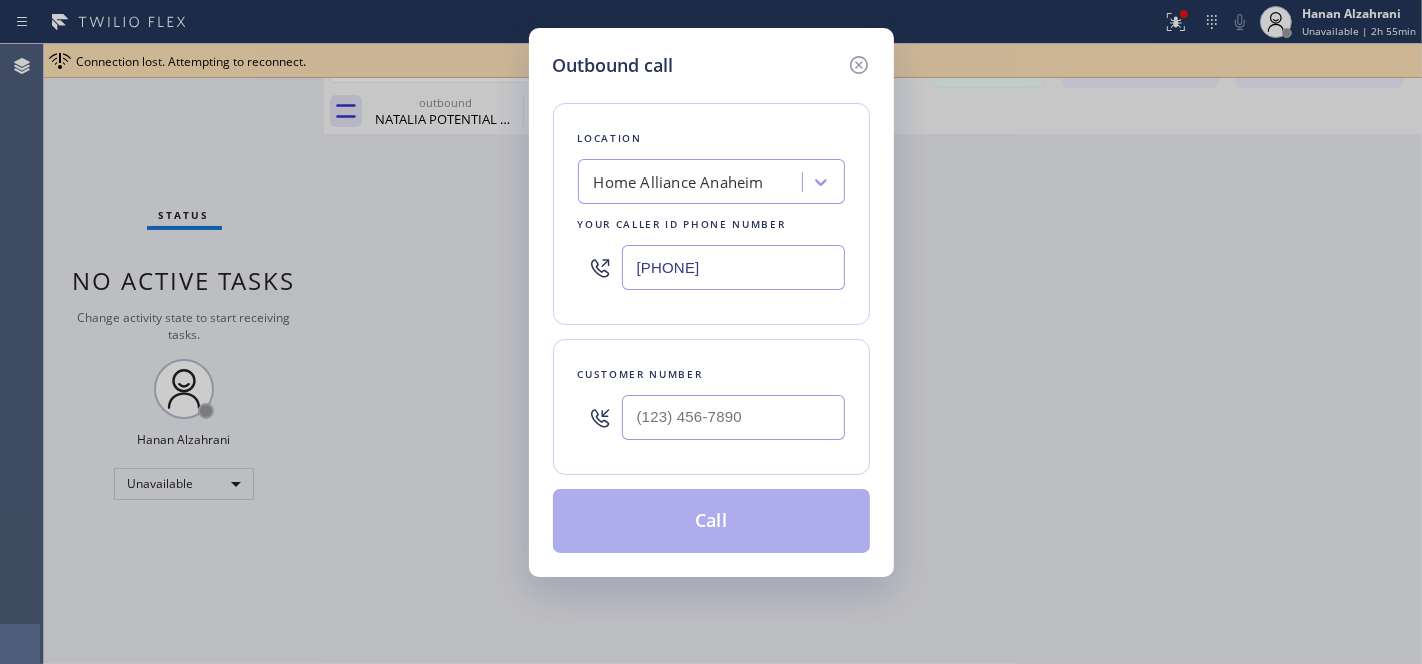 click at bounding box center [733, 417] 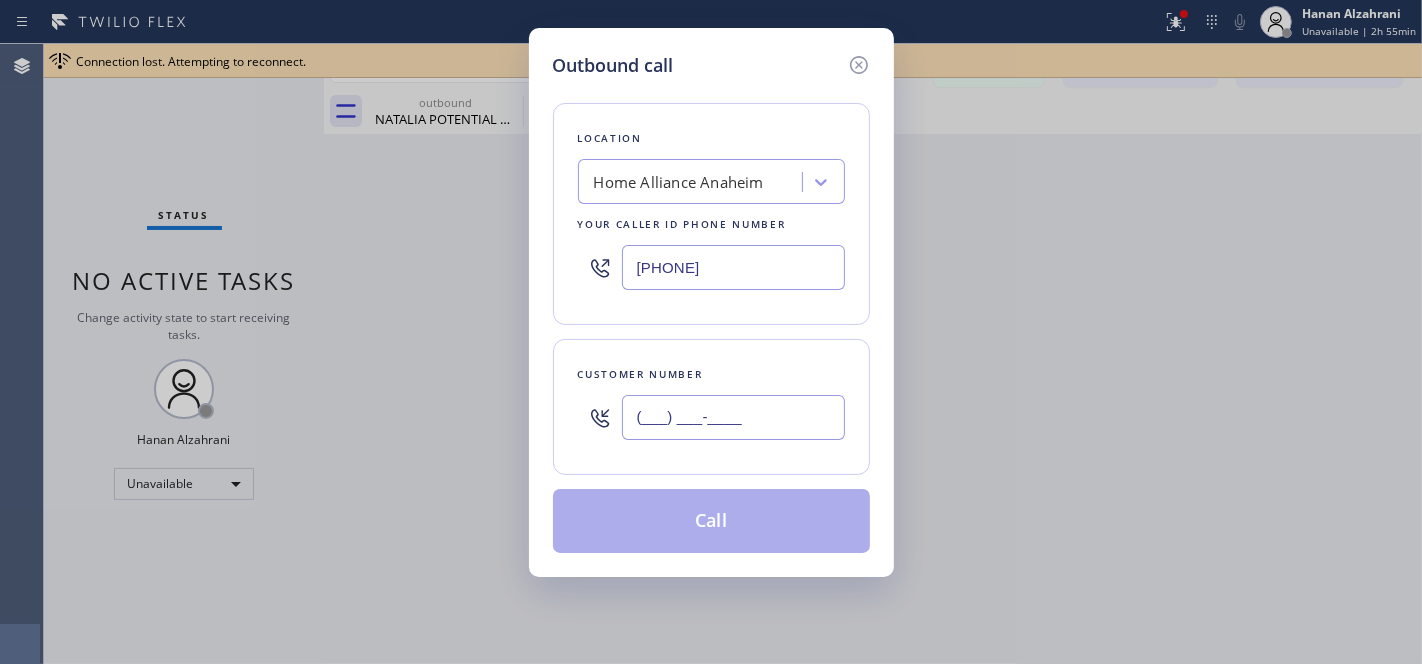 paste on "[PHONE]" 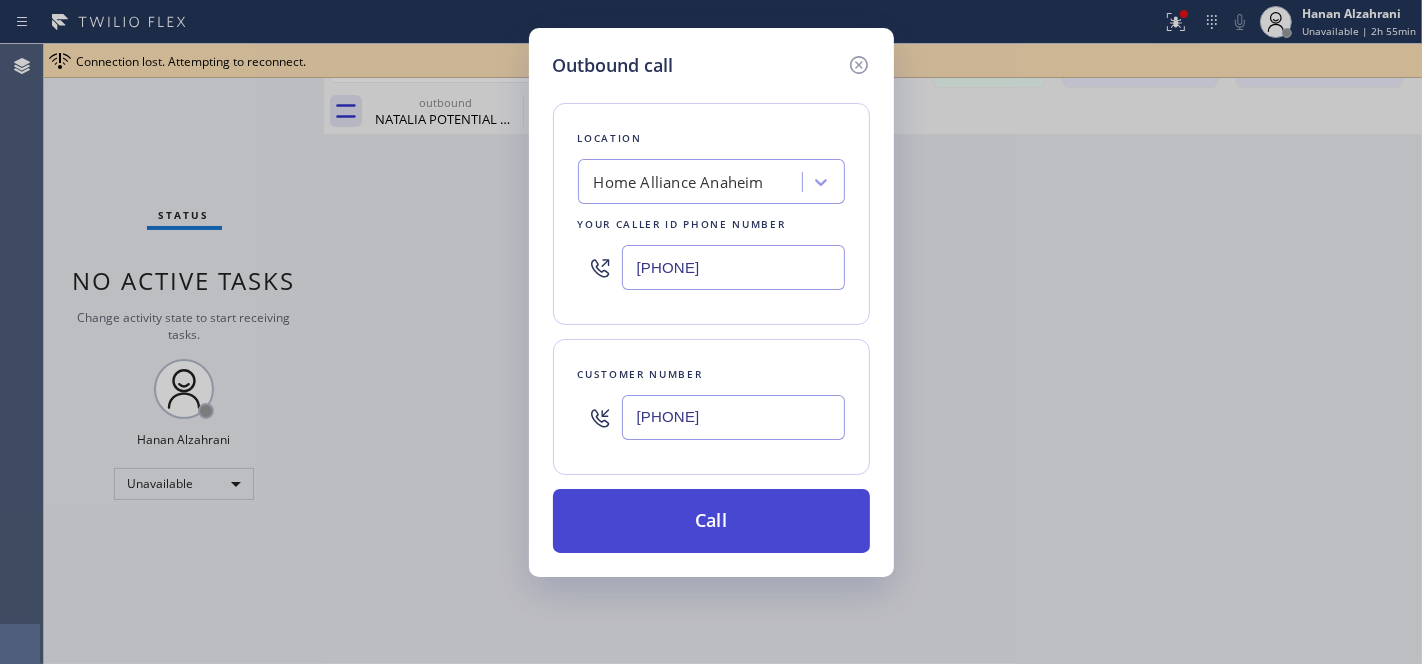 type on "[PHONE]" 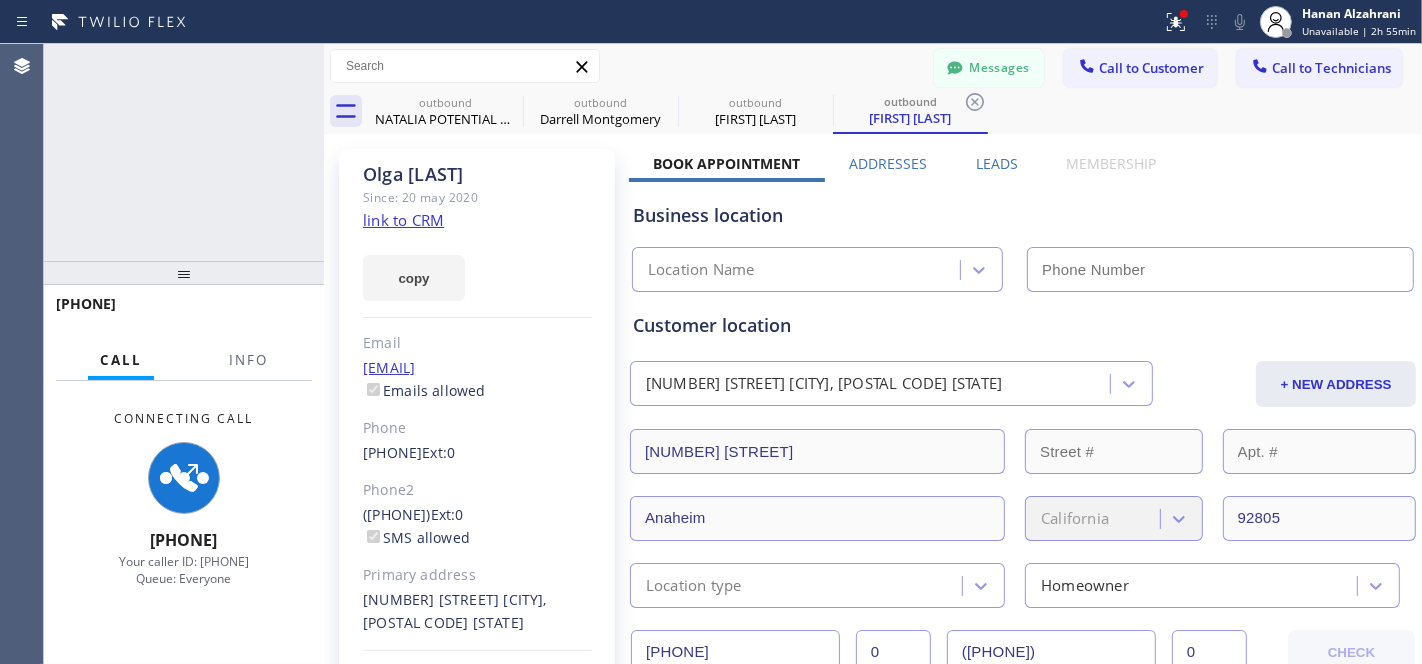 type on "[PHONE]" 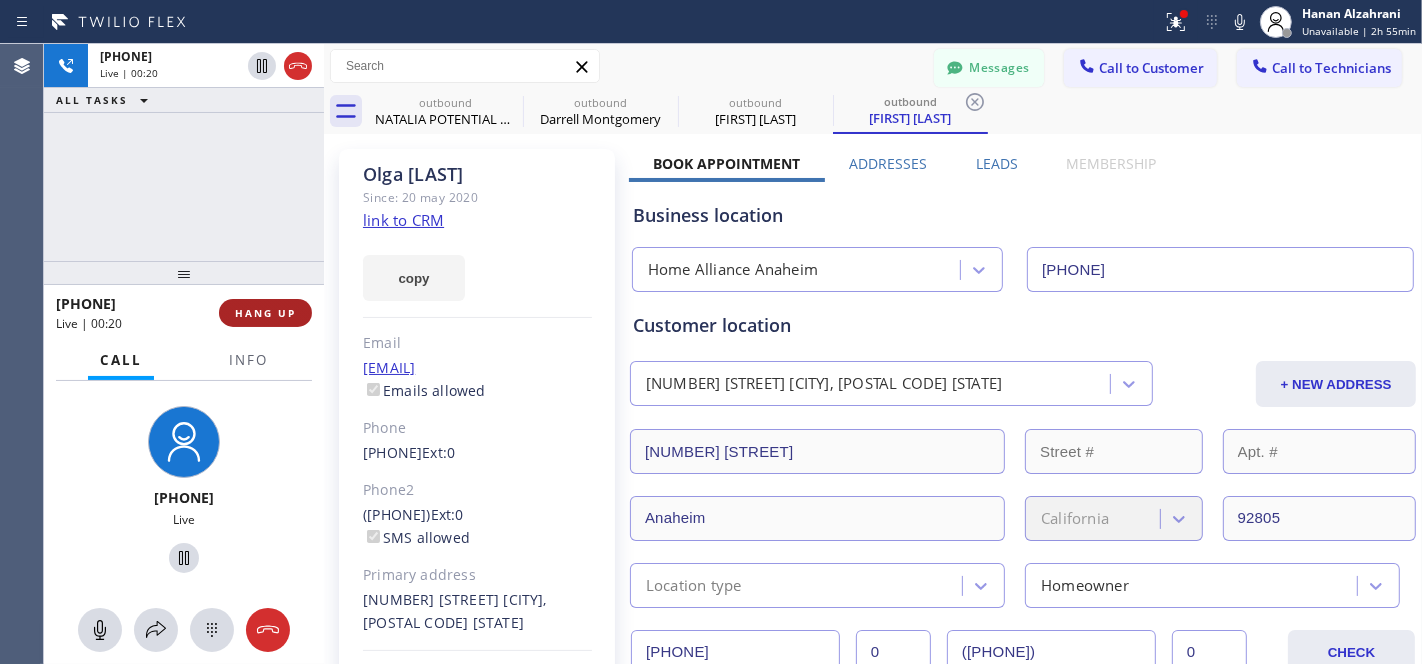 click on "HANG UP" at bounding box center [265, 313] 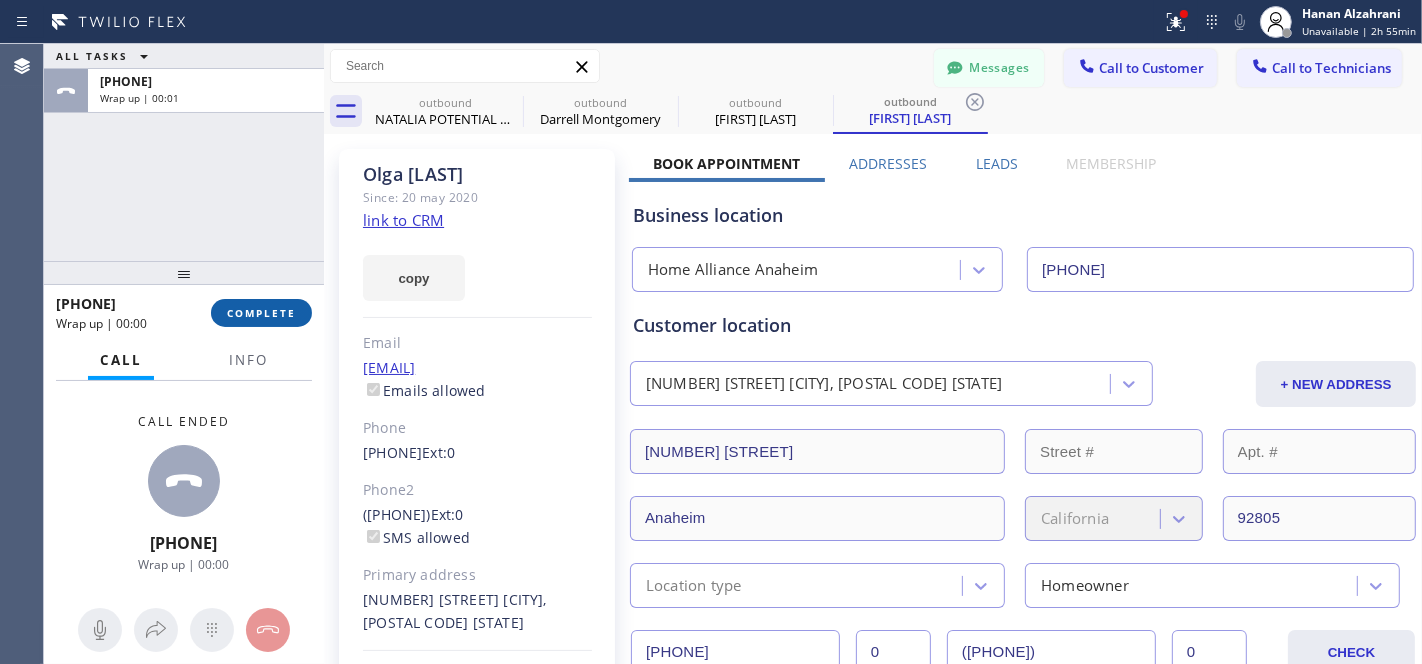 click on "COMPLETE" at bounding box center (261, 313) 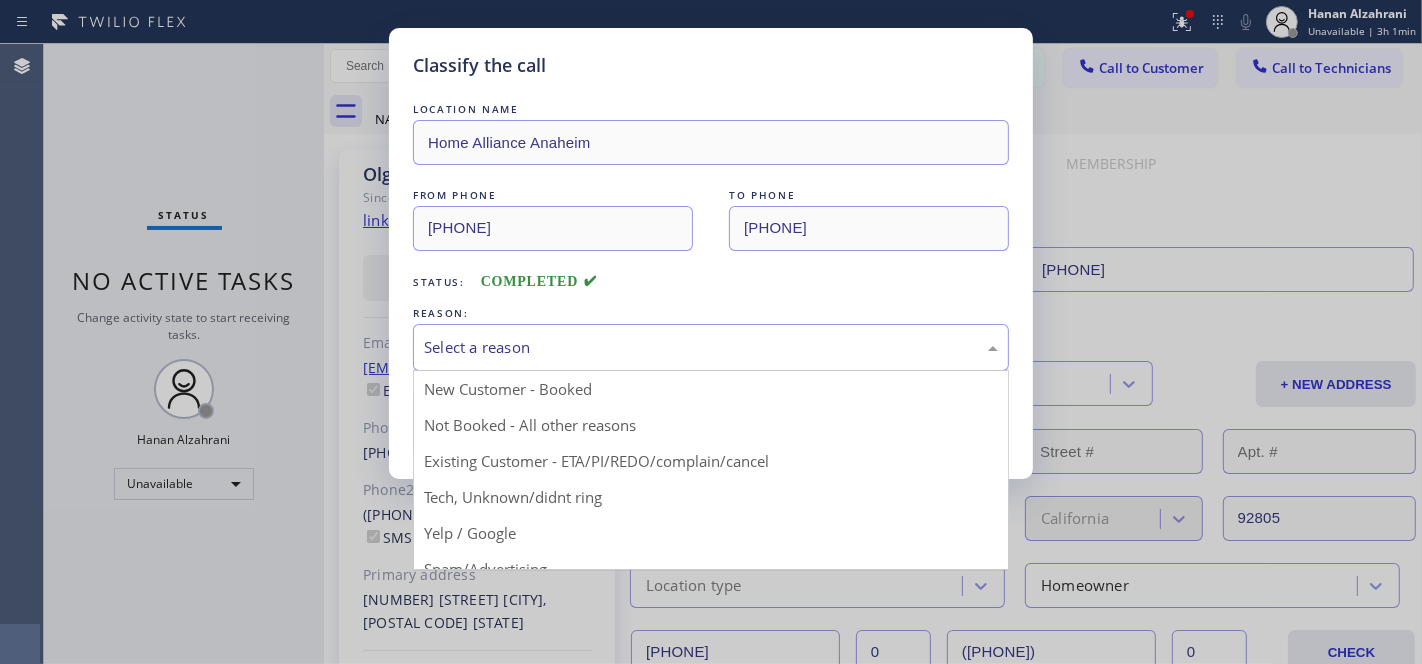 click on "Select a reason" at bounding box center [711, 347] 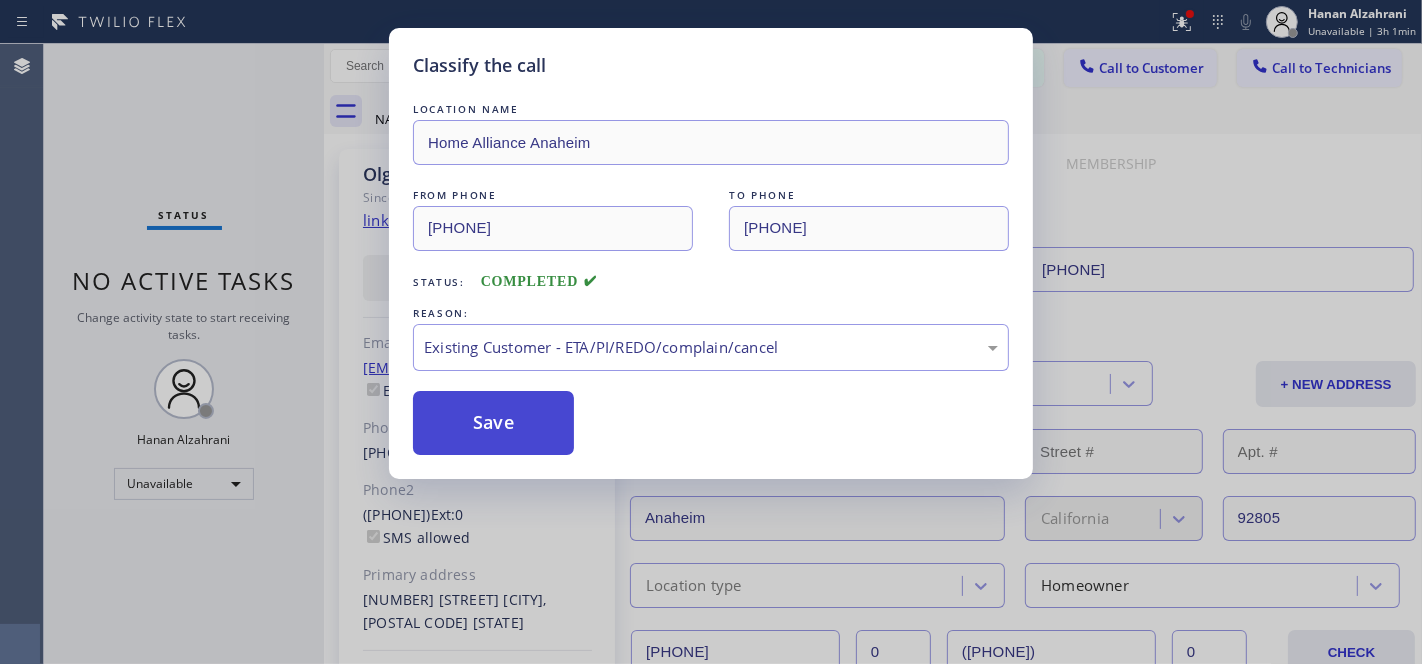 click on "Save" at bounding box center (493, 423) 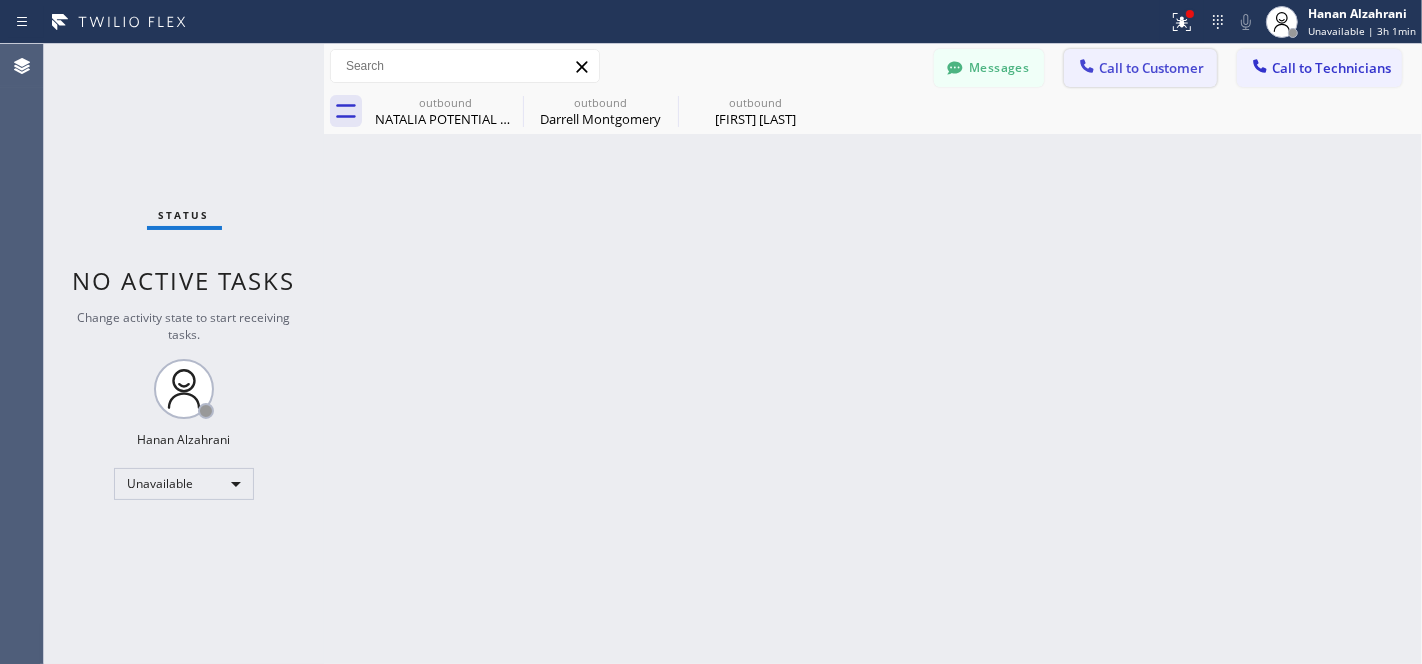 click on "Call to Customer" at bounding box center [1140, 68] 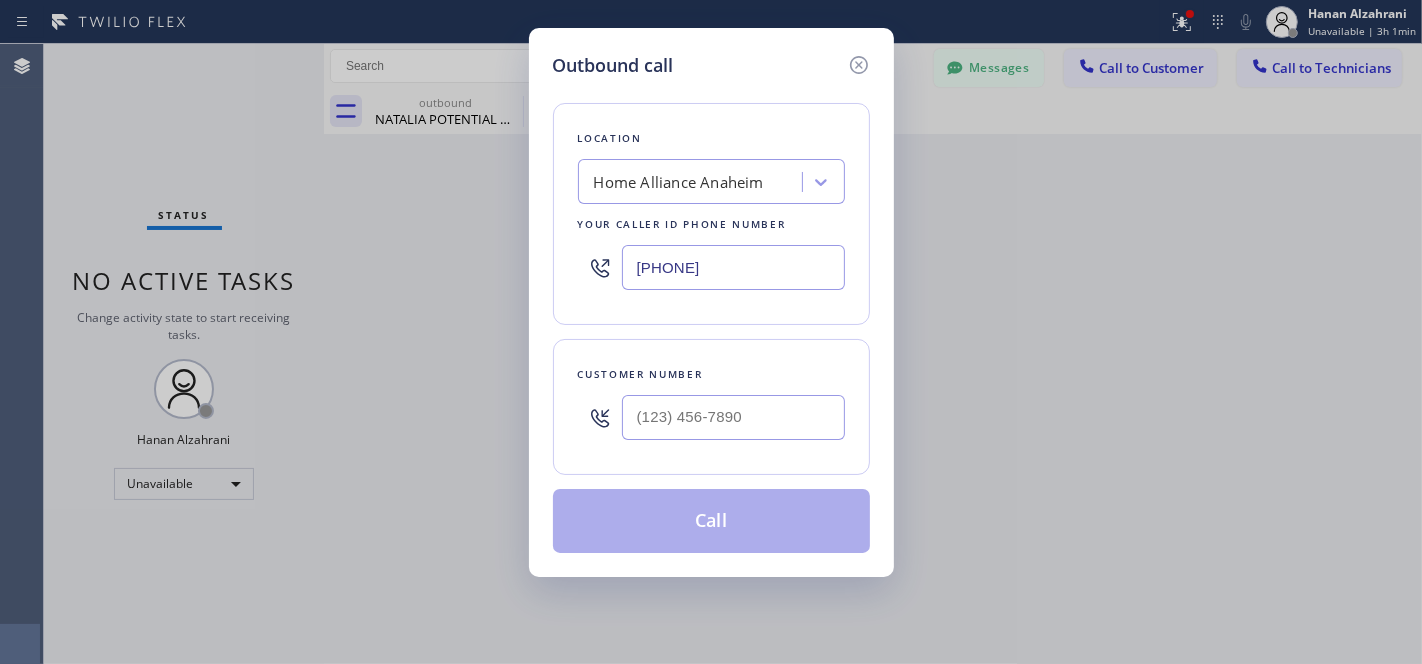 click at bounding box center [733, 417] 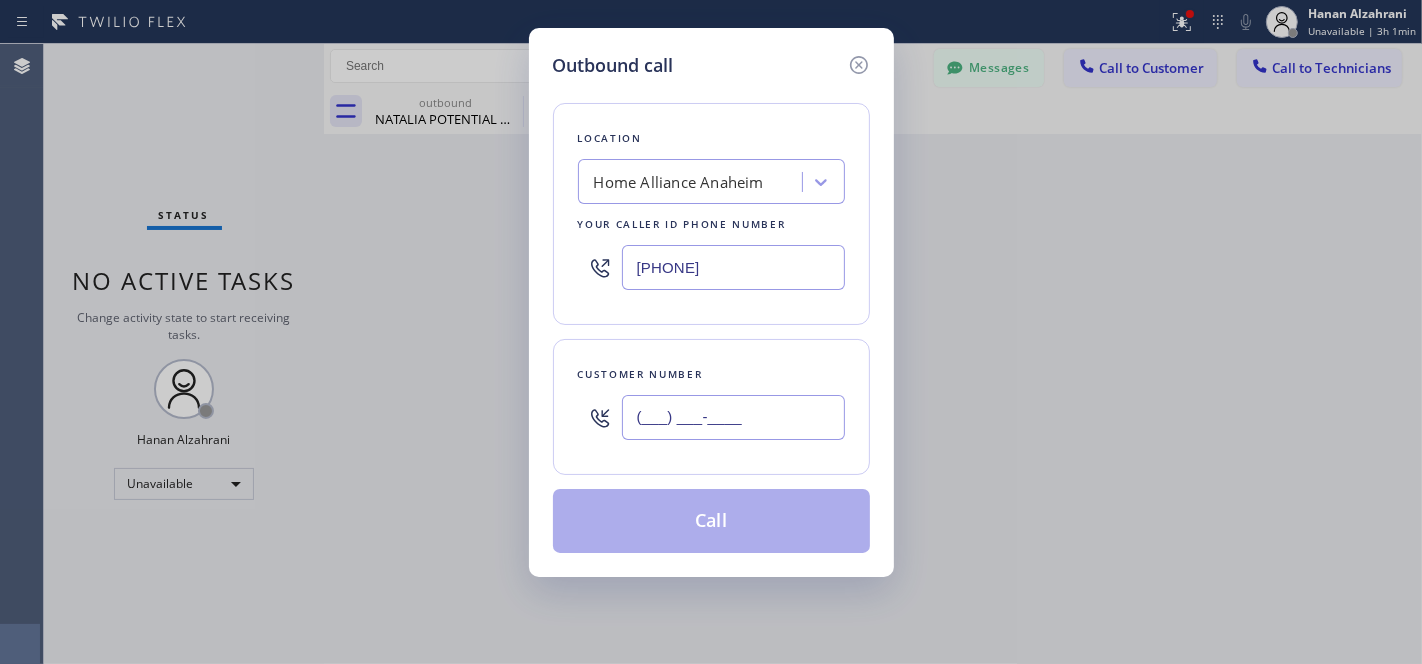 paste on "[PHONE]" 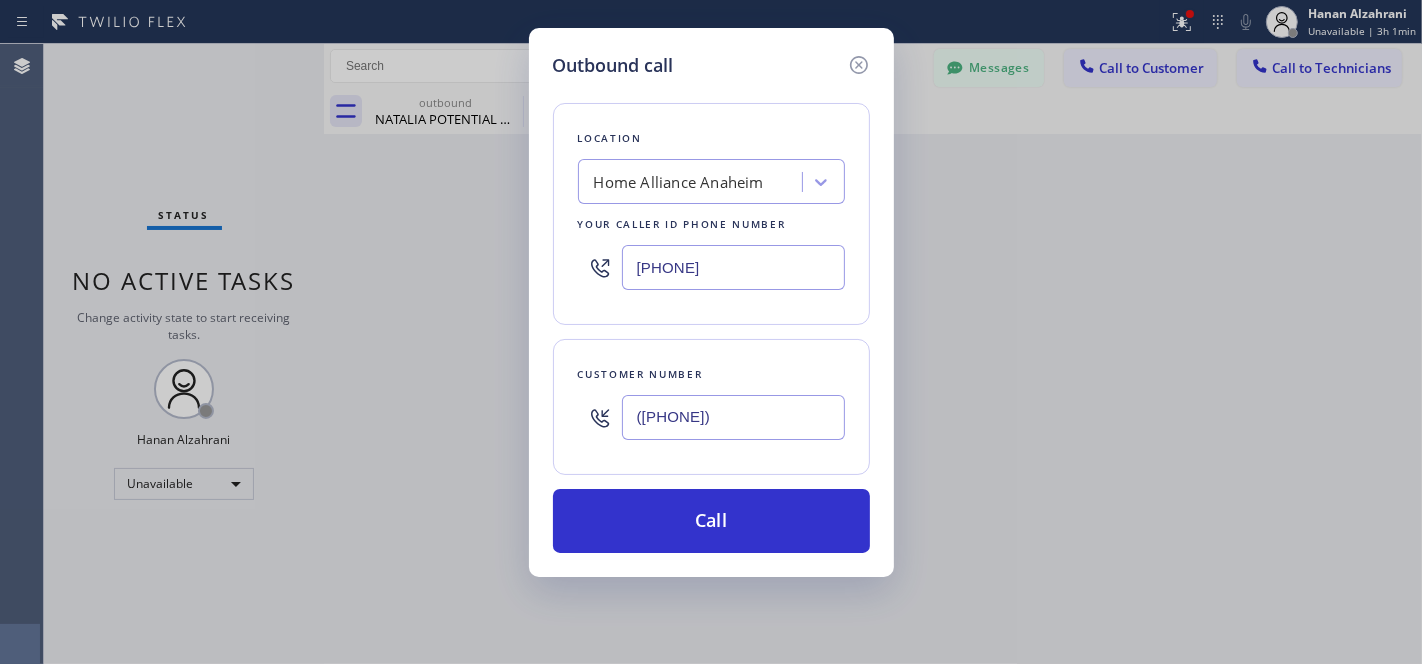 type on "([PHONE])" 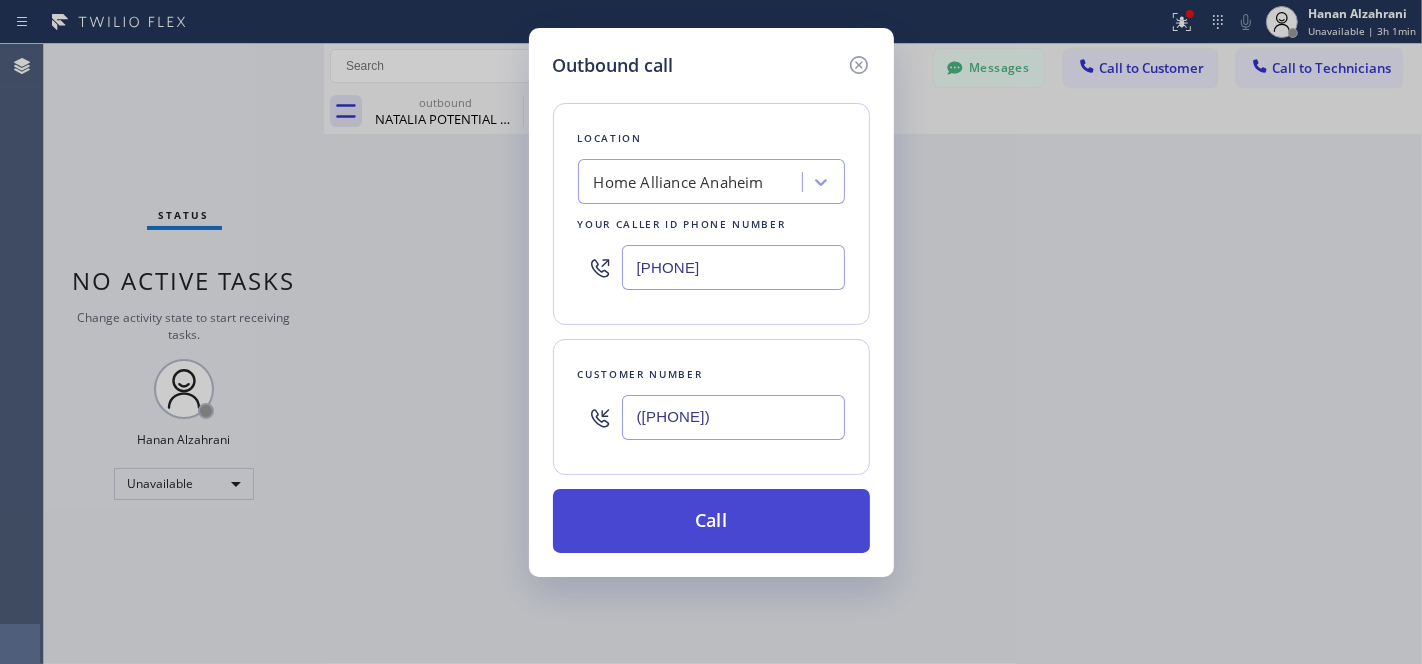 type on "[PHONE]" 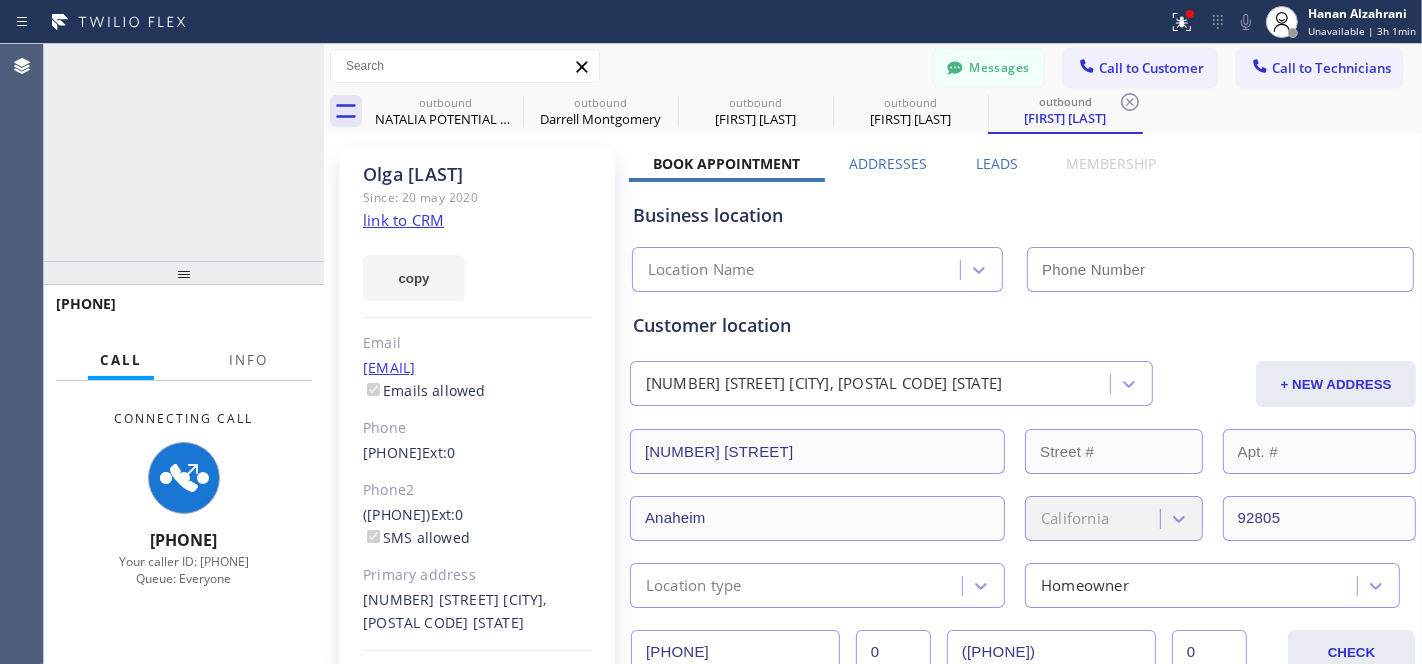 type on "[PHONE]" 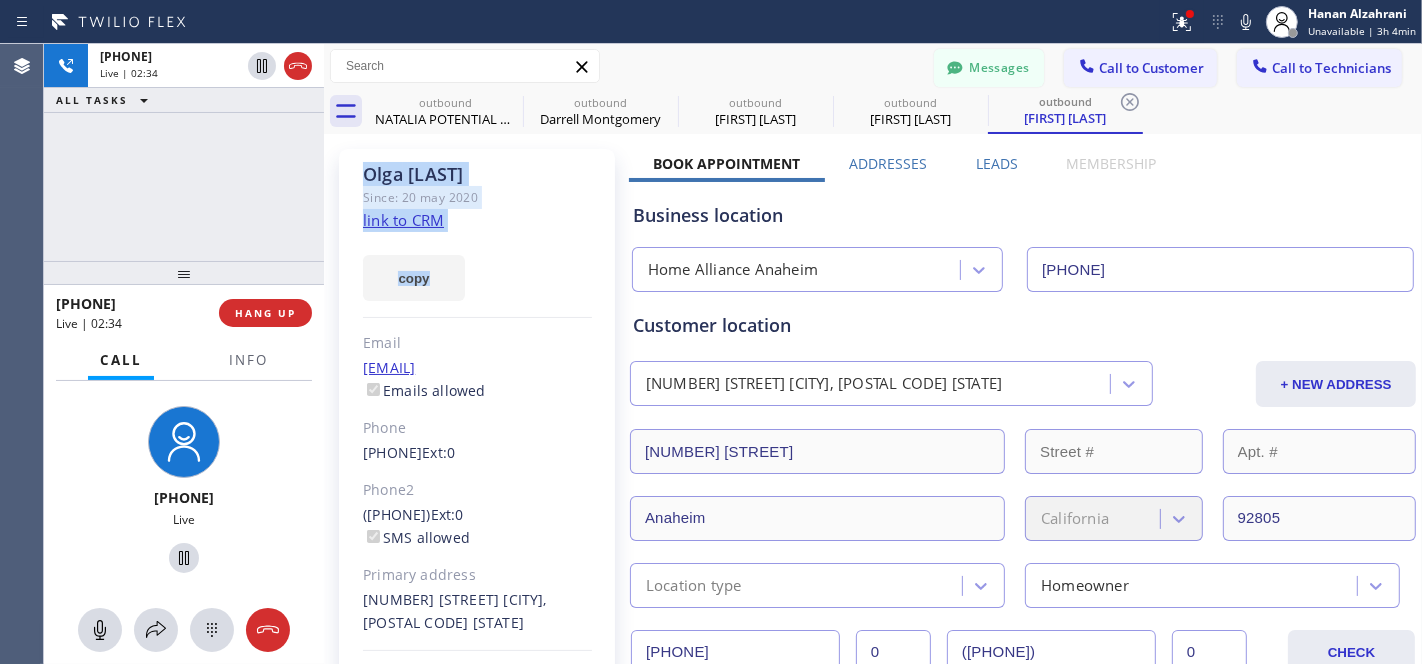 drag, startPoint x: 474, startPoint y: 235, endPoint x: 357, endPoint y: 163, distance: 137.37904 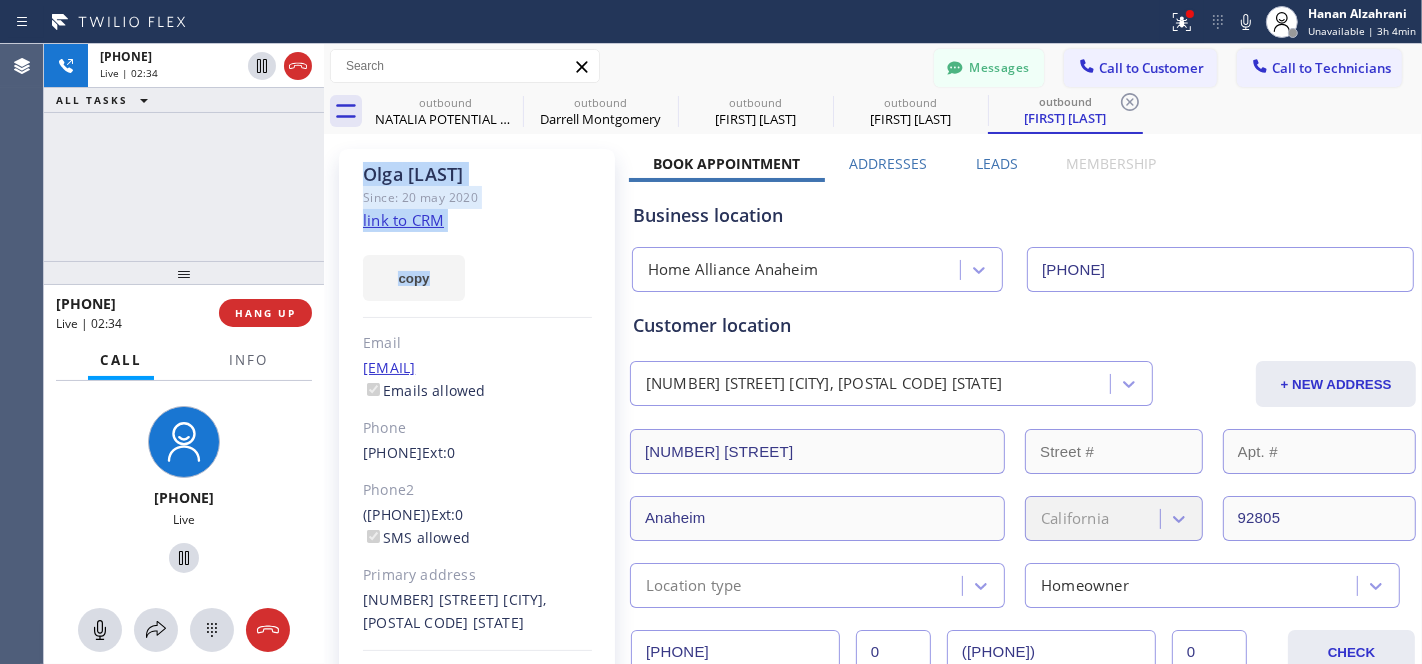 click on "[FIRST] [LAST] Since: [DATE] link to CRM copy Email [EMAIL]  Emails allowed Phone ([PHONE])  Ext:  0 Phone2 ([PHONE])  Ext:  0  SMS allowed Primary address  [NUMBER] [STREET] [CITY], [POSTAL_CODE] [STATE] EDIT" at bounding box center [477, 446] 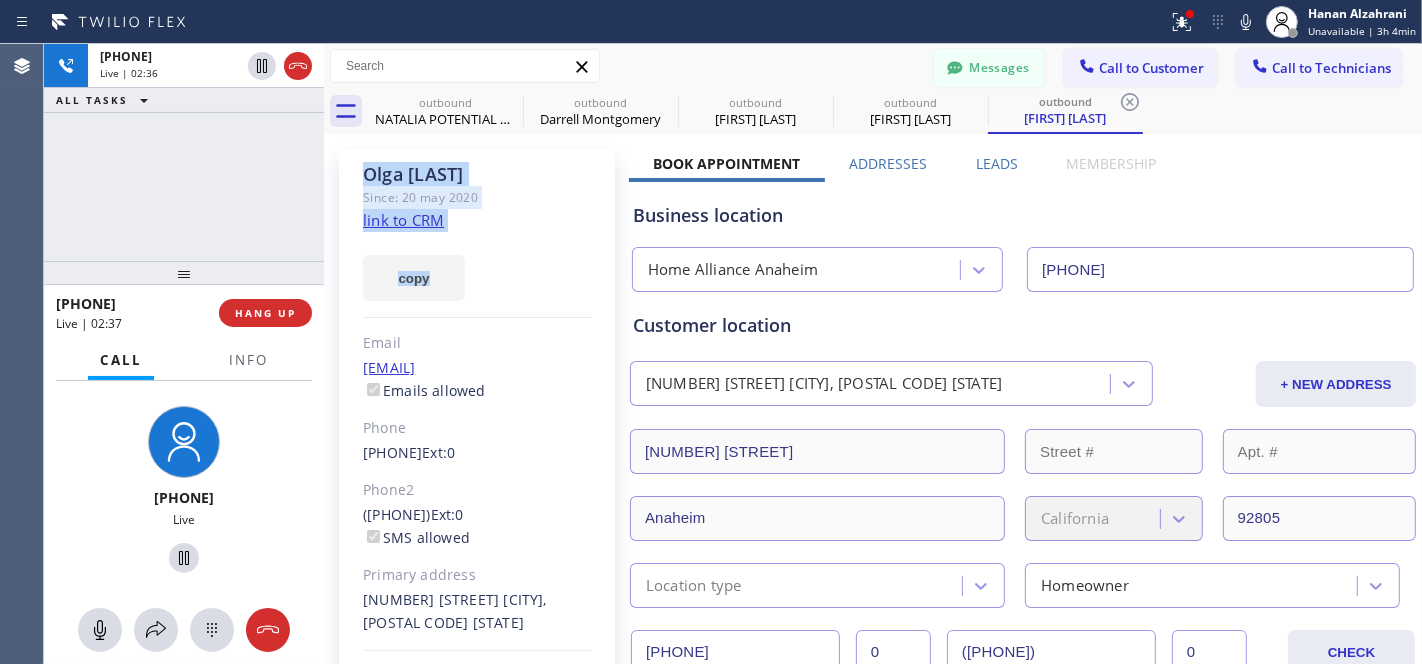 drag, startPoint x: 357, startPoint y: 170, endPoint x: 514, endPoint y: 283, distance: 193.43733 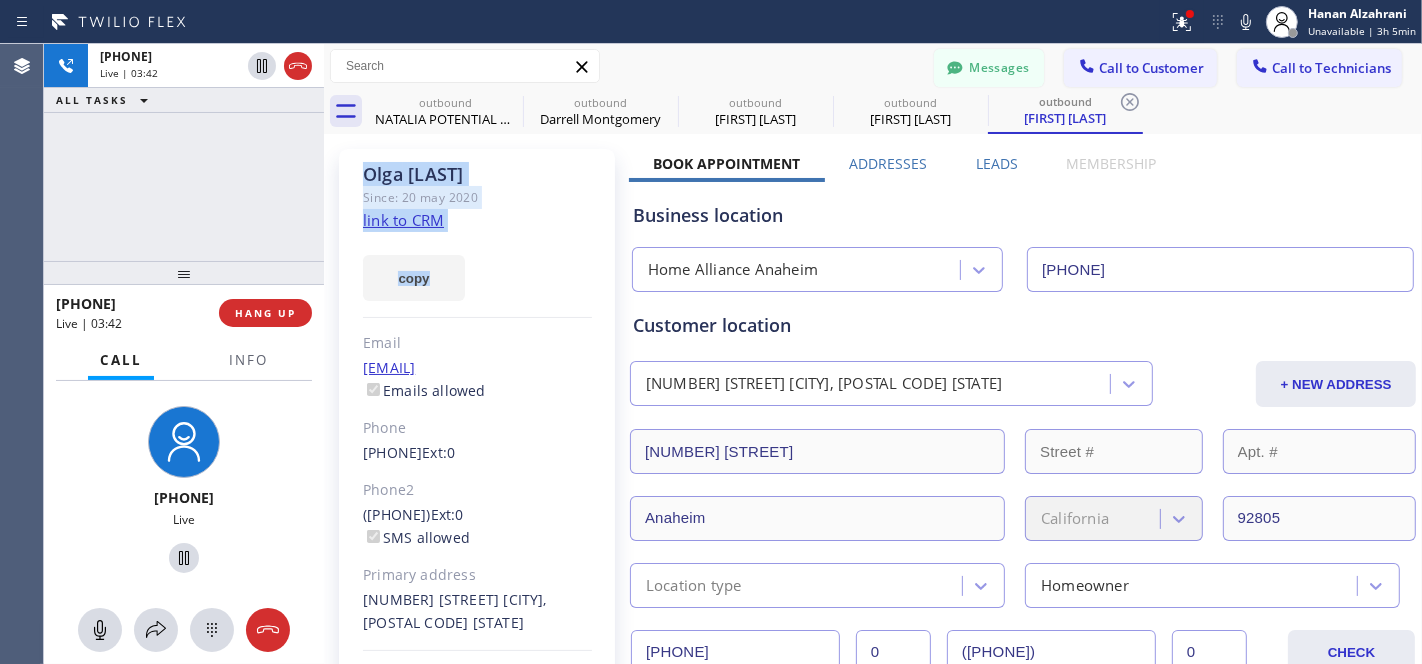 click on "[FIRST] [LAST] Since: [DATE] link to CRM copy Email [EMAIL]  Emails allowed Phone ([PHONE])  Ext:  0 Phone2 ([PHONE])  Ext:  0  SMS allowed Primary address  [NUMBER] [STREET] [CITY], [POSTAL_CODE] [STATE] EDIT" at bounding box center (477, 446) 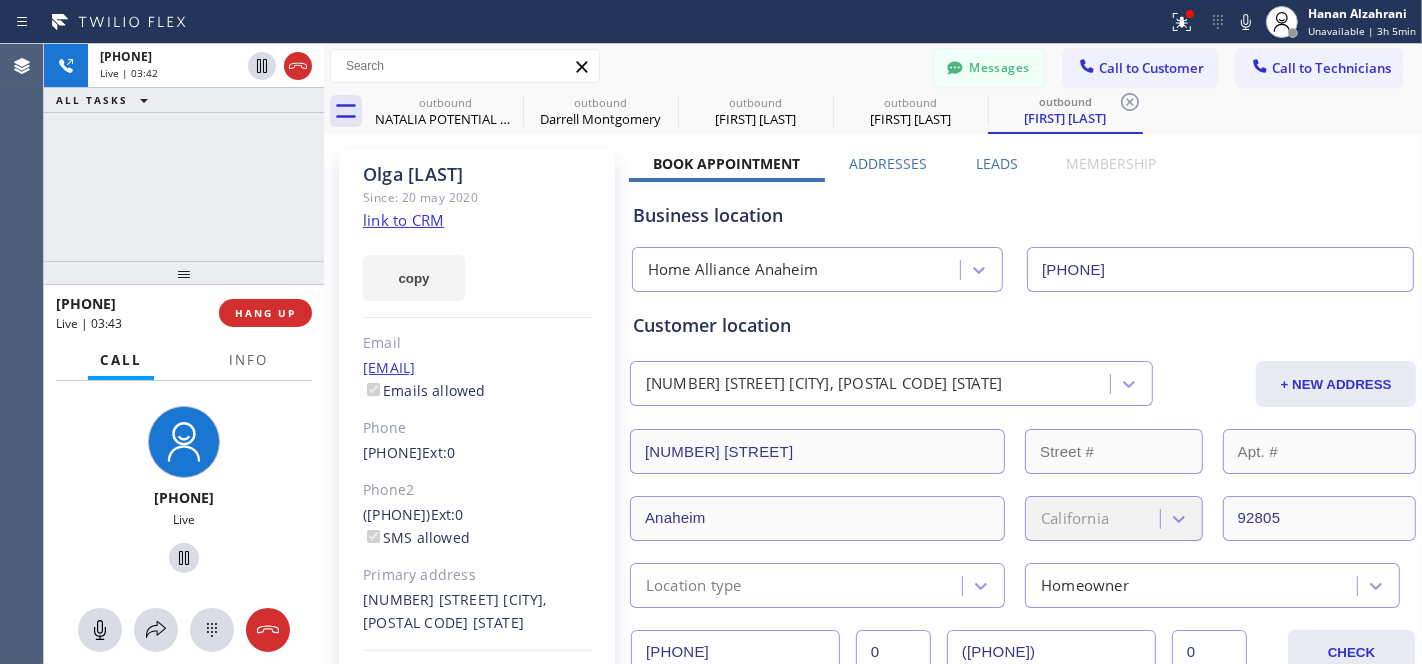 click on "[FIRST] [LAST] Since: [DATE] link to CRM copy Email [EMAIL]  Emails allowed Phone ([PHONE])  Ext:  0 Phone2 ([PHONE])  Ext:  0  SMS allowed Primary address  [NUMBER] [STREET] [CITY], [POSTAL_CODE] [STATE] EDIT" at bounding box center [477, 446] 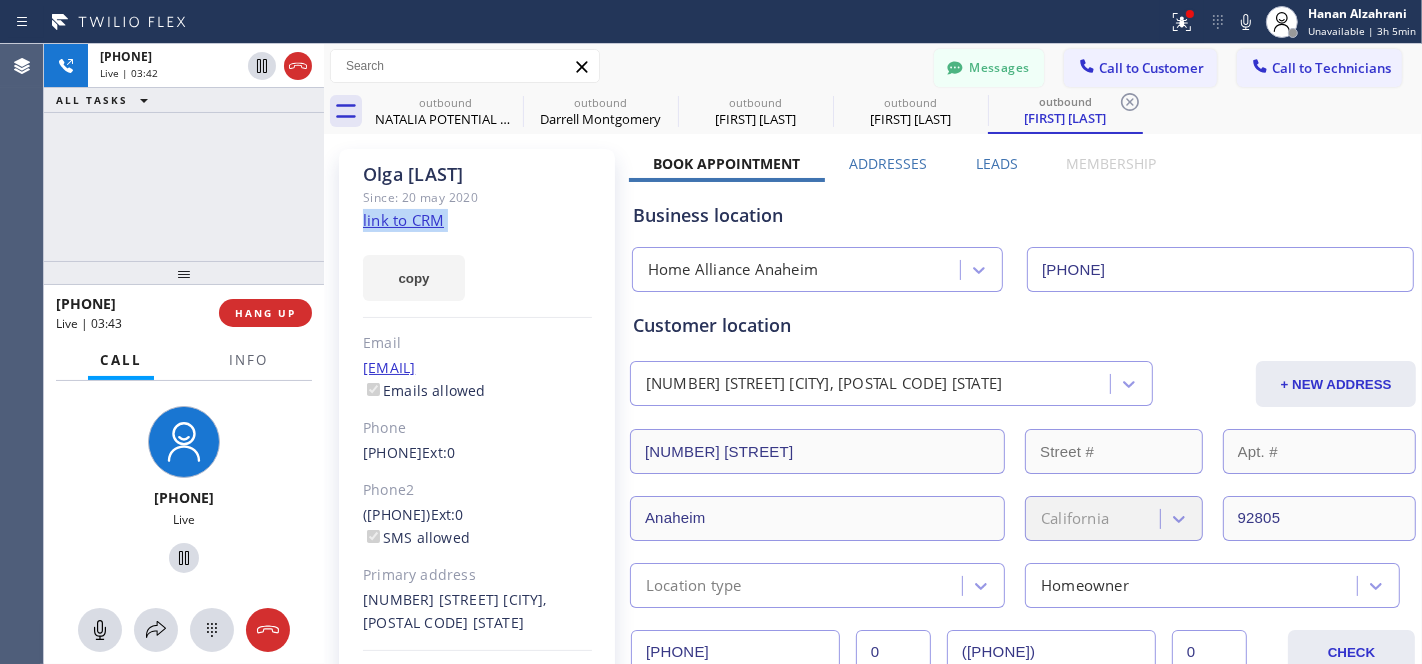 click on "[FIRST] [LAST] Since: [DATE] link to CRM copy Email [EMAIL]  Emails allowed Phone ([PHONE])  Ext:  0 Phone2 ([PHONE])  Ext:  0  SMS allowed Primary address  [NUMBER] [STREET] [CITY], [POSTAL_CODE] [STATE] EDIT" at bounding box center (477, 446) 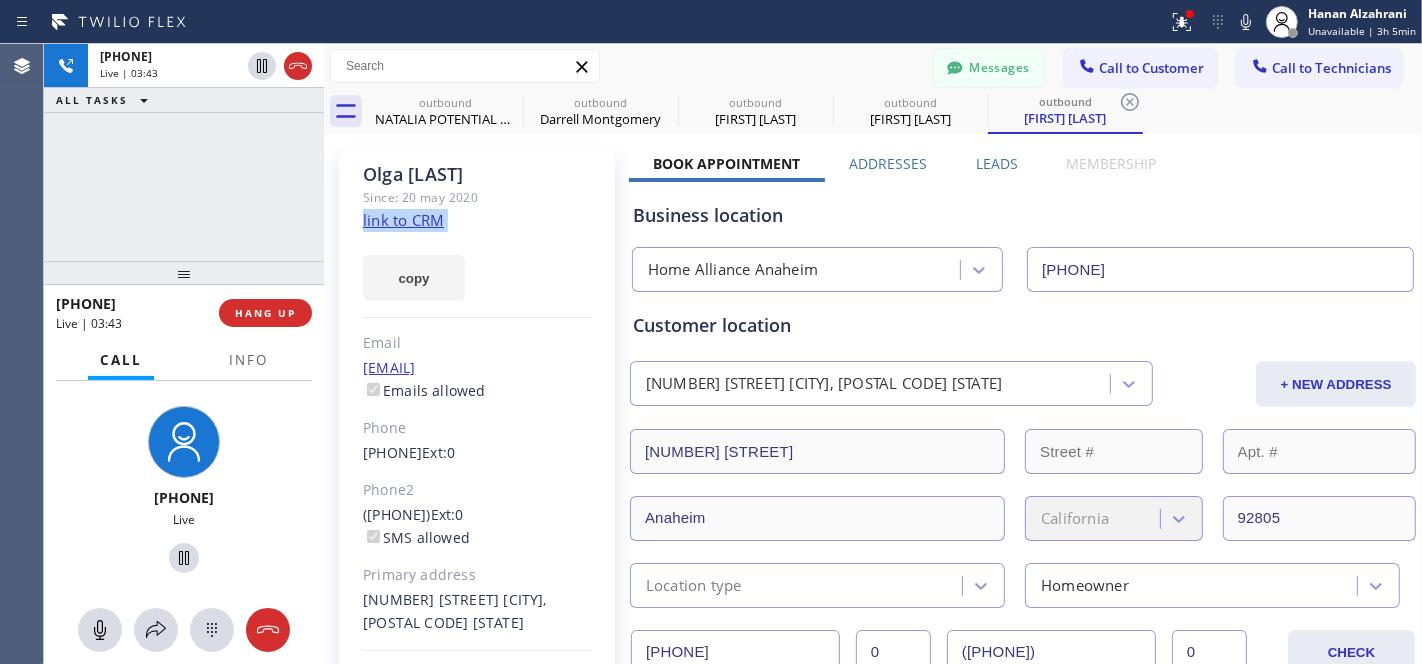 click on "[FIRST] [LAST] Since: [DATE] link to CRM copy Email [EMAIL]  Emails allowed Phone ([PHONE])  Ext:  0 Phone2 ([PHONE])  Ext:  0  SMS allowed Primary address  [NUMBER] [STREET] [CITY], [POSTAL_CODE] [STATE] EDIT" at bounding box center [477, 446] 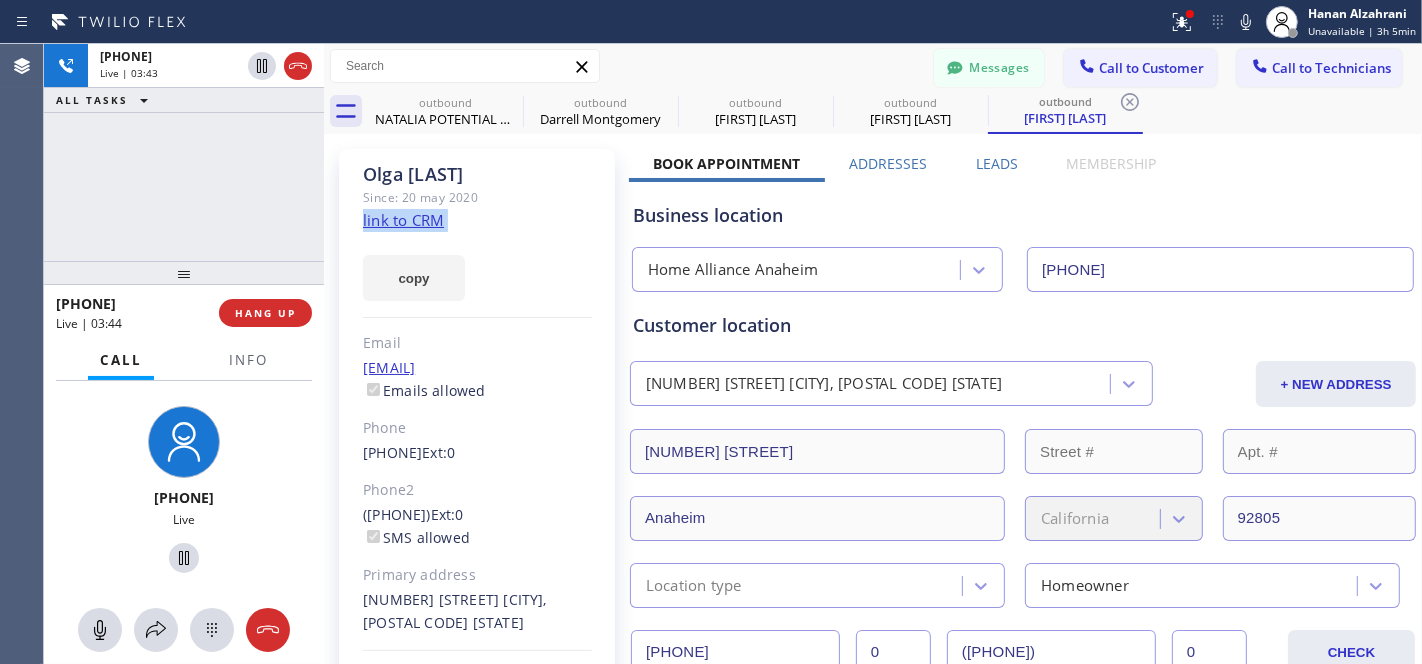 click on "[FIRST] [LAST] Since: [DATE] link to CRM copy Email [EMAIL]  Emails allowed Phone ([PHONE])  Ext:  0 Phone2 ([PHONE])  Ext:  0  SMS allowed Primary address  [NUMBER] [STREET] [CITY], [POSTAL_CODE] [STATE] EDIT" at bounding box center (477, 446) 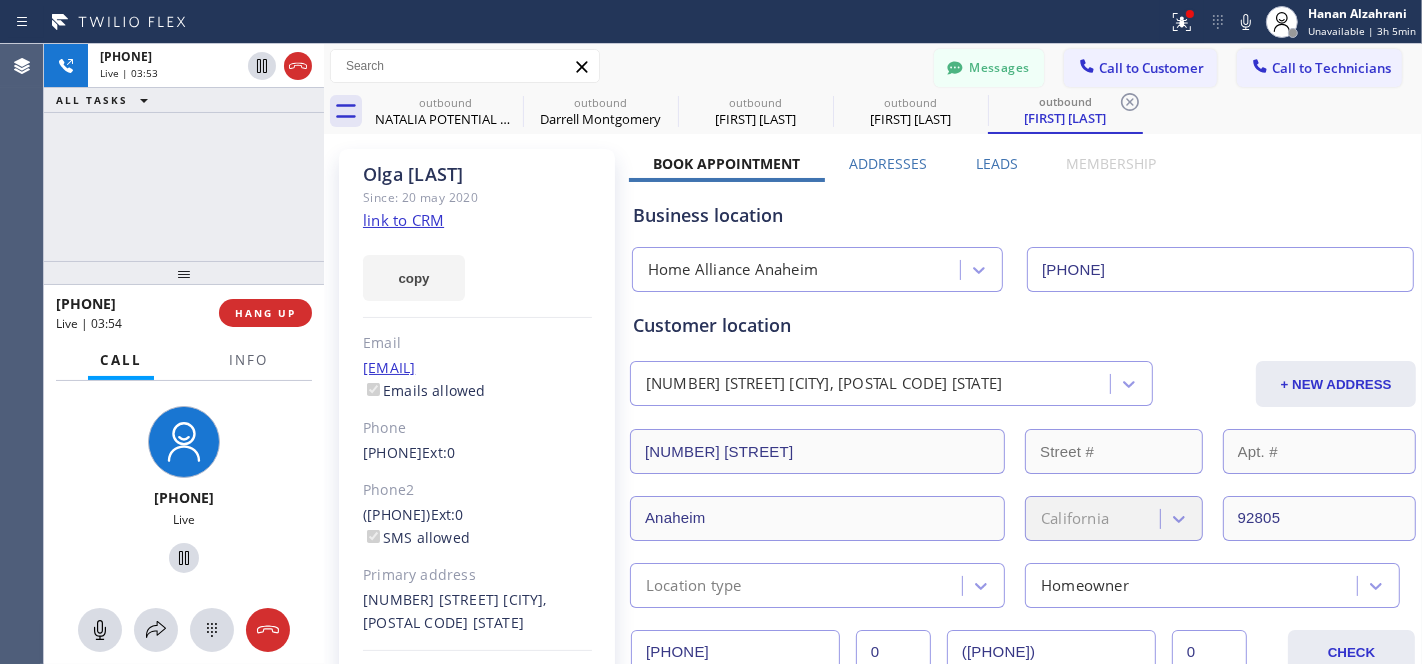 click on "Since: 20 may 2020" 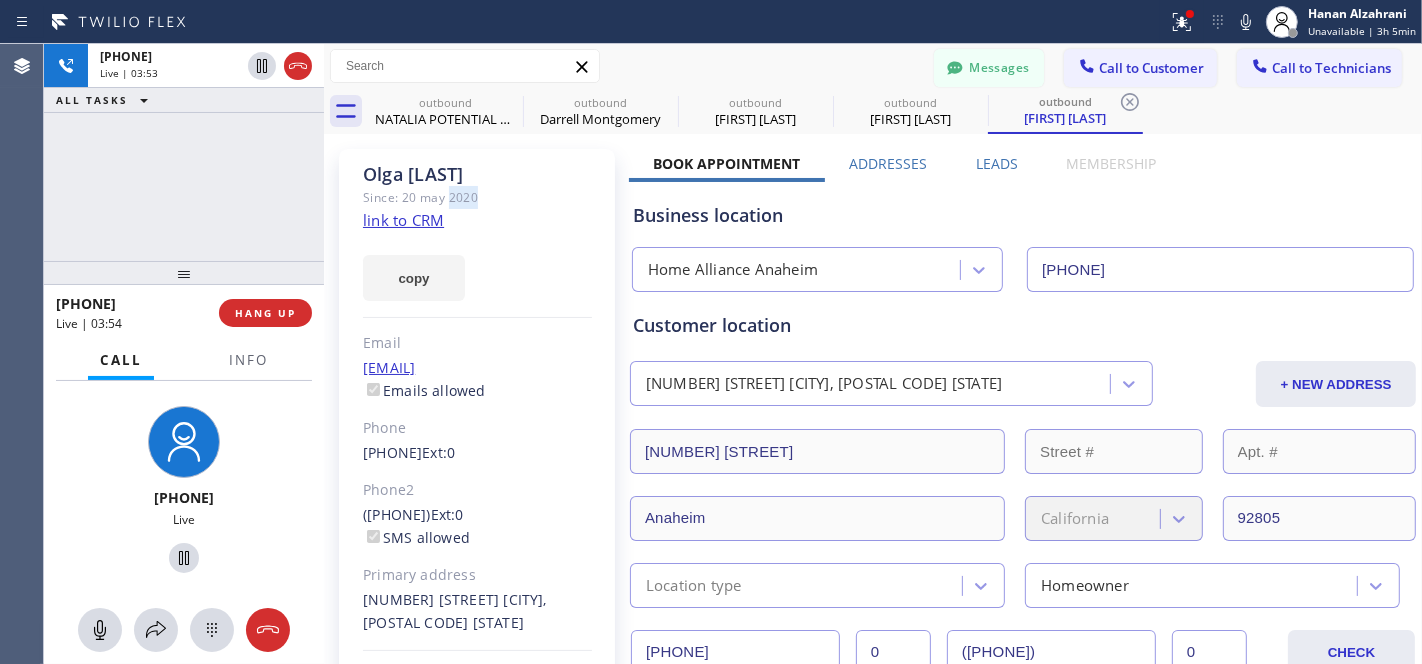 click on "Since: 20 may 2020" 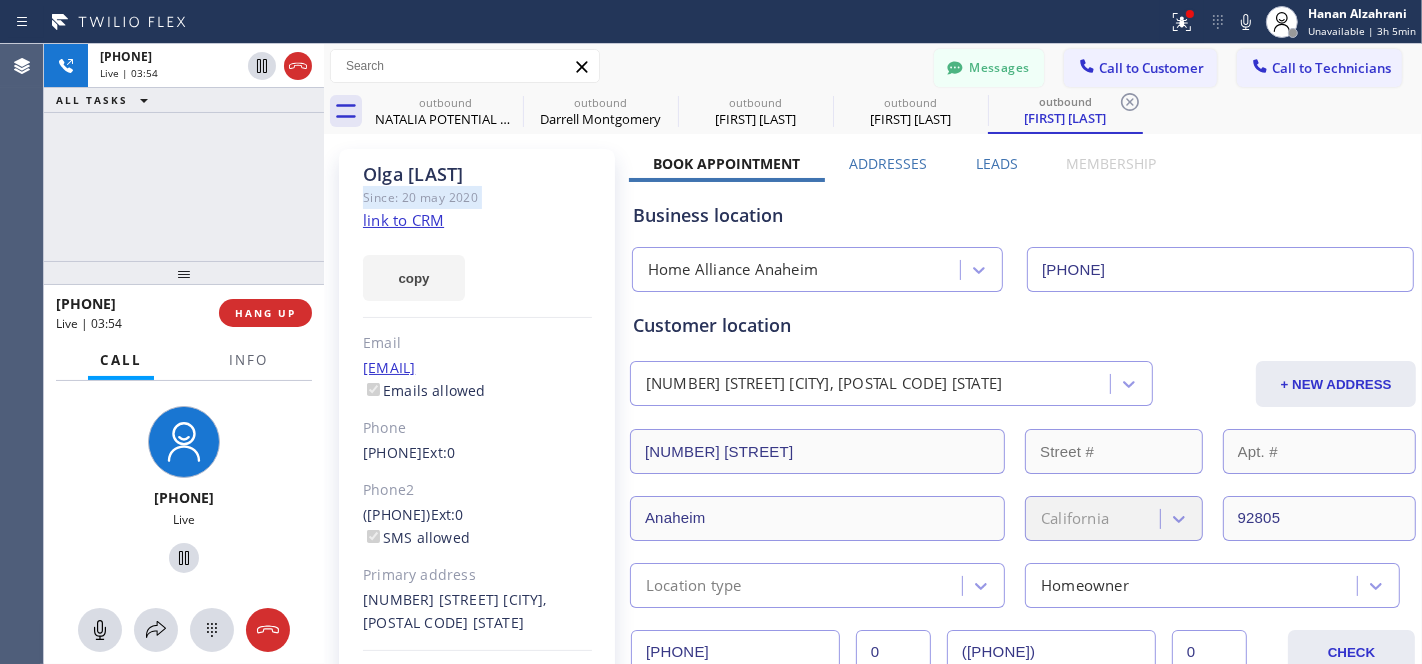 click on "Since: 20 may 2020" 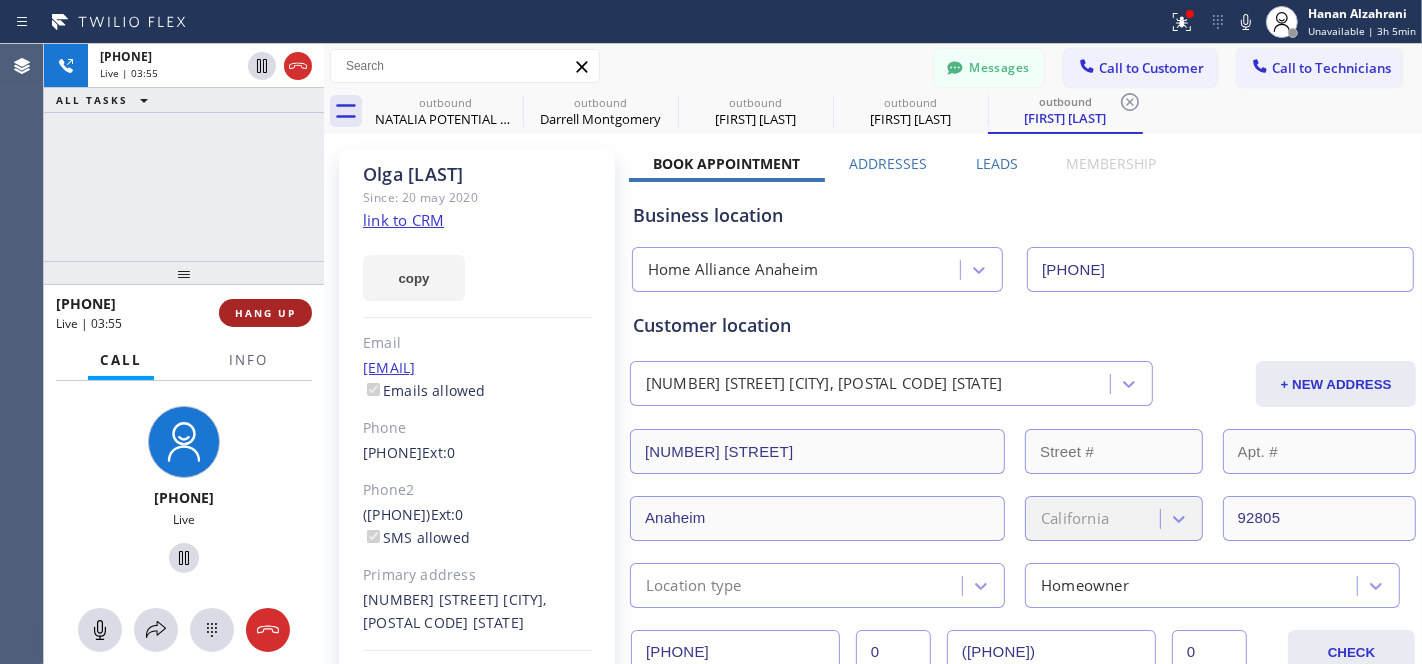 click on "HANG UP" at bounding box center (265, 313) 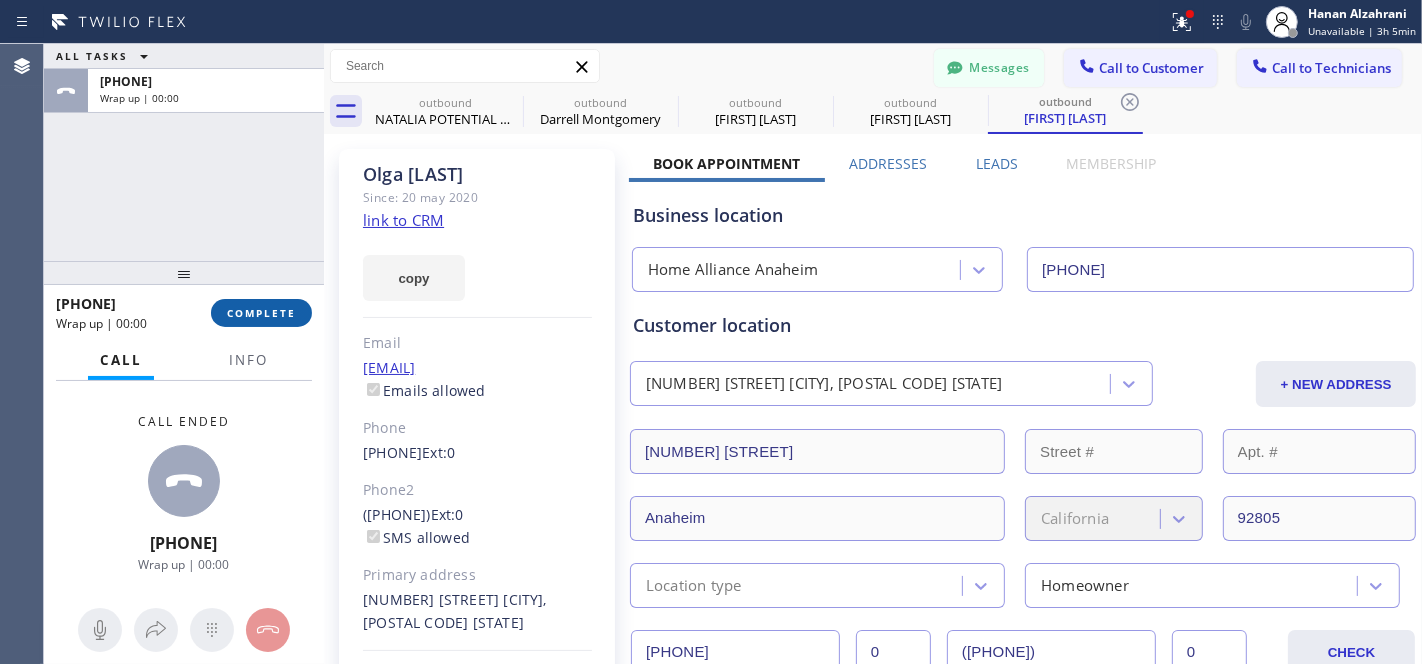 click on "COMPLETE" at bounding box center (261, 313) 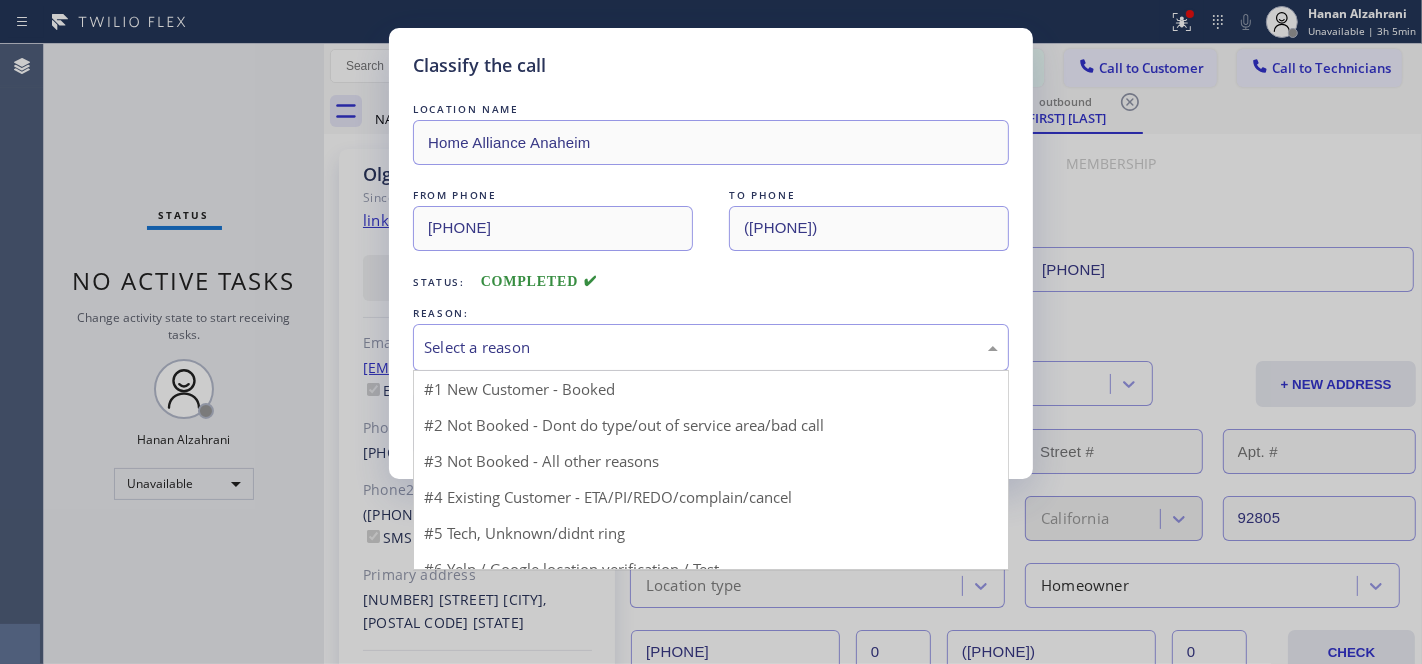 click on "Select a reason" at bounding box center (711, 347) 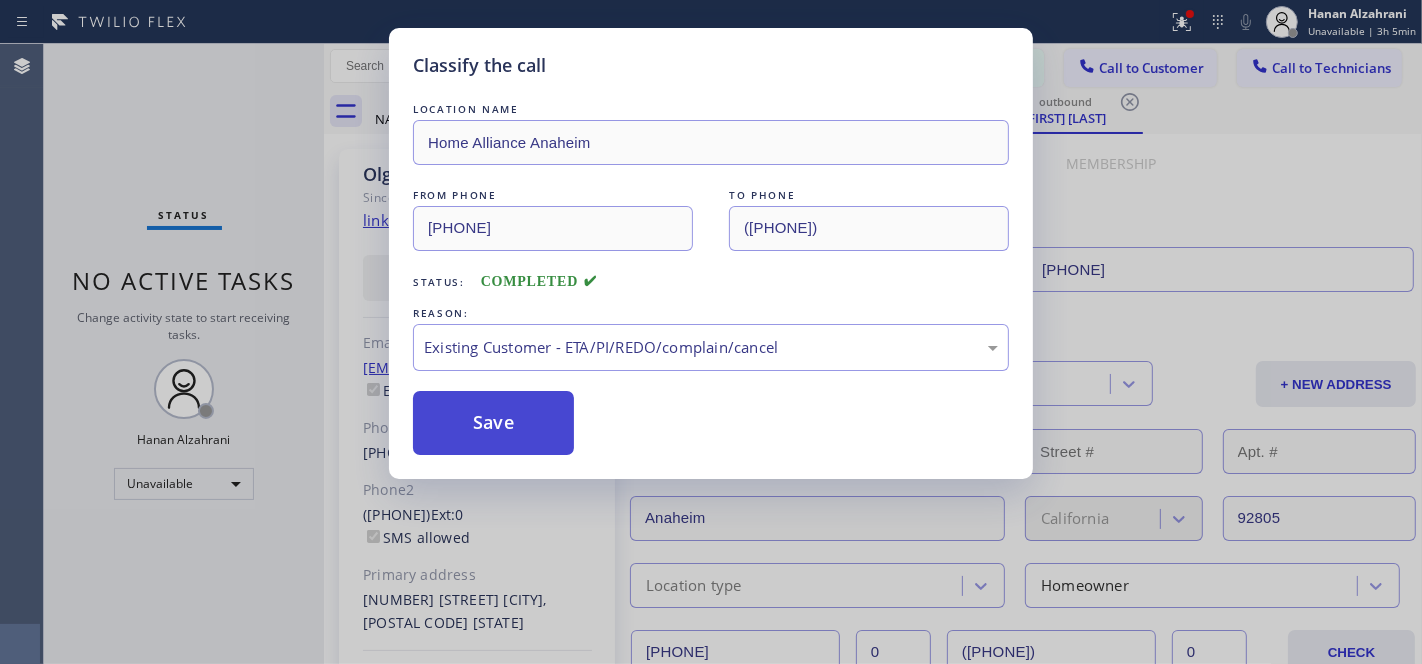 click on "Save" at bounding box center [493, 423] 